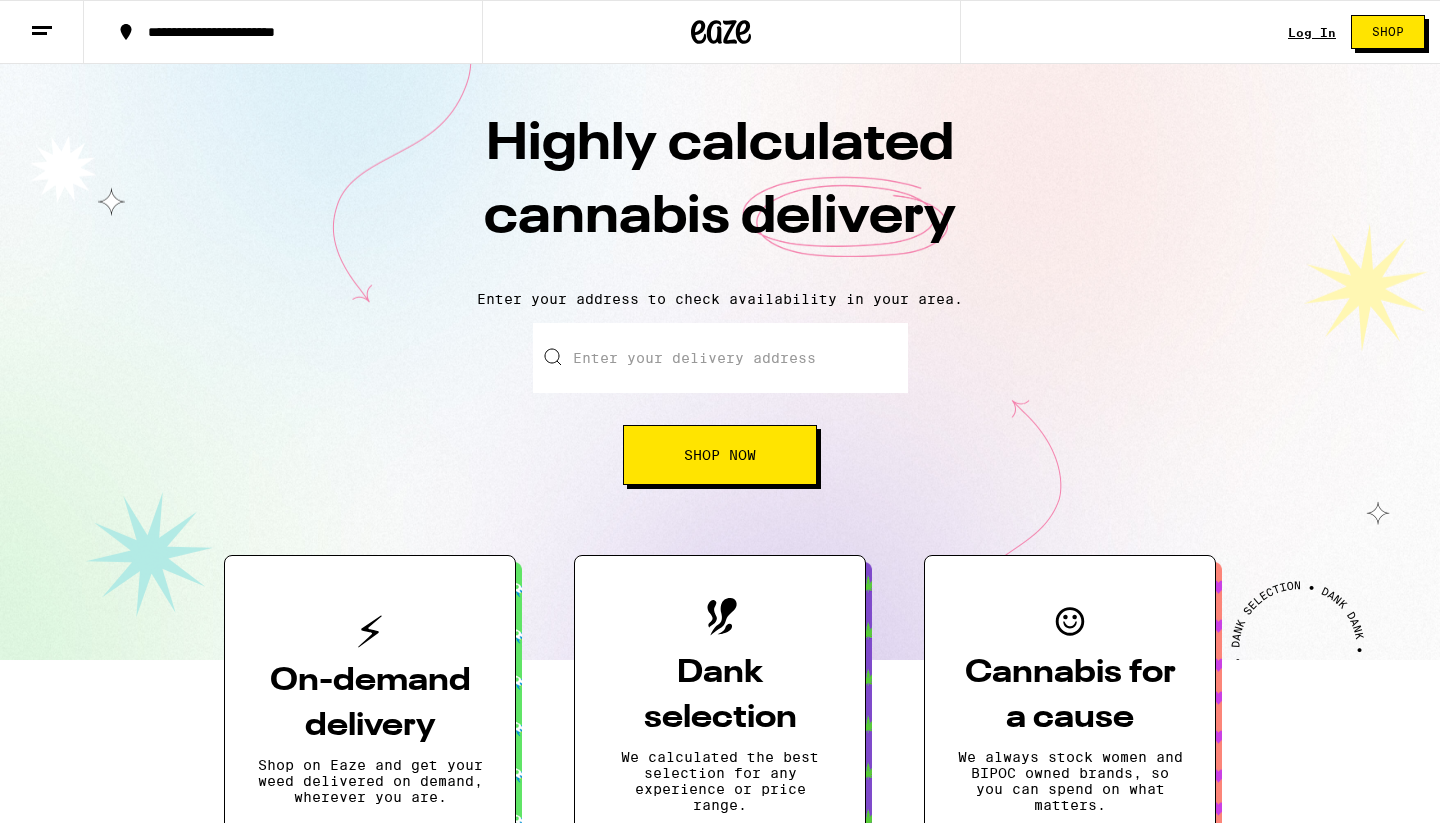scroll, scrollTop: 0, scrollLeft: 0, axis: both 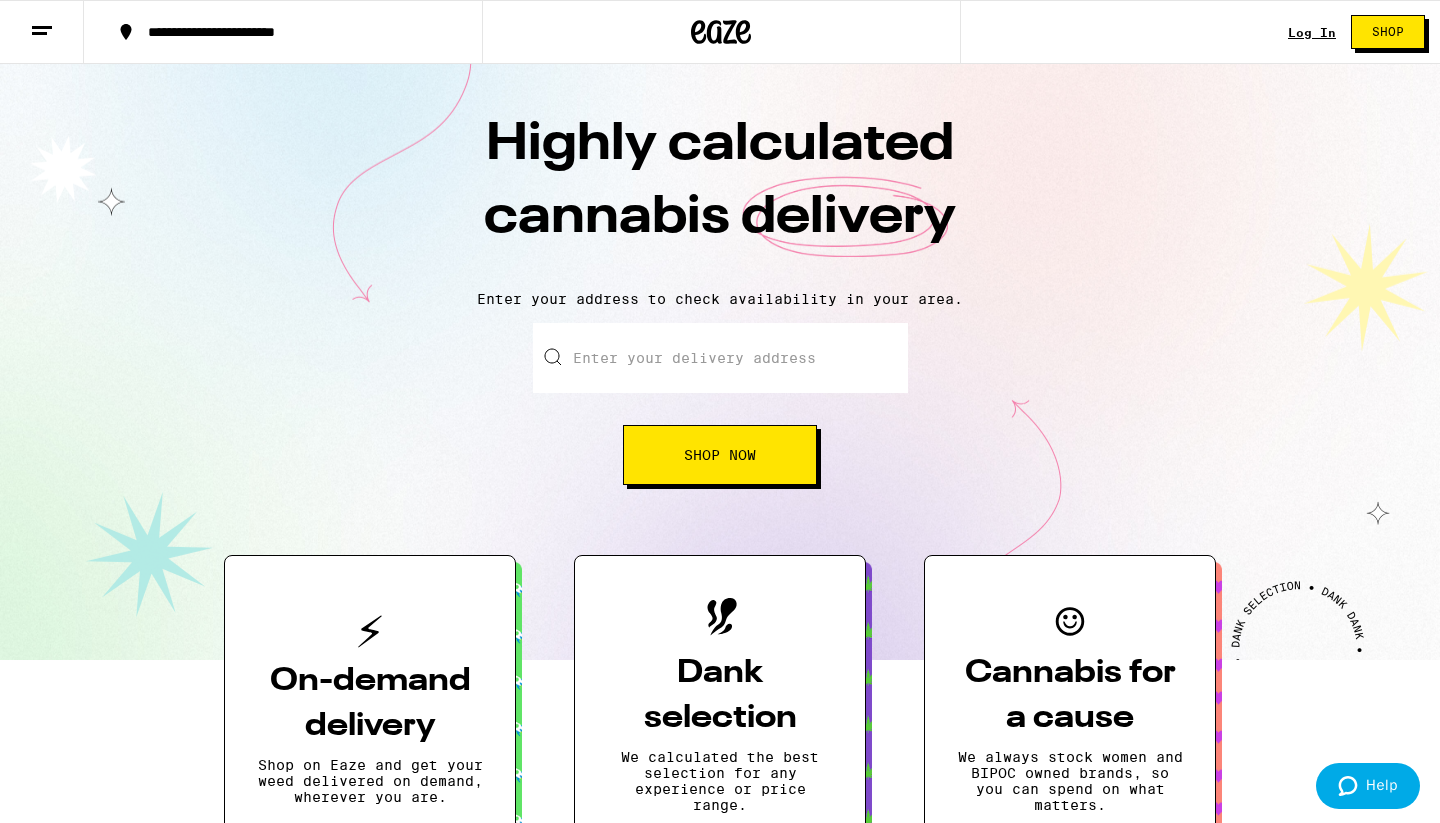 click on "Log In" at bounding box center (1312, 32) 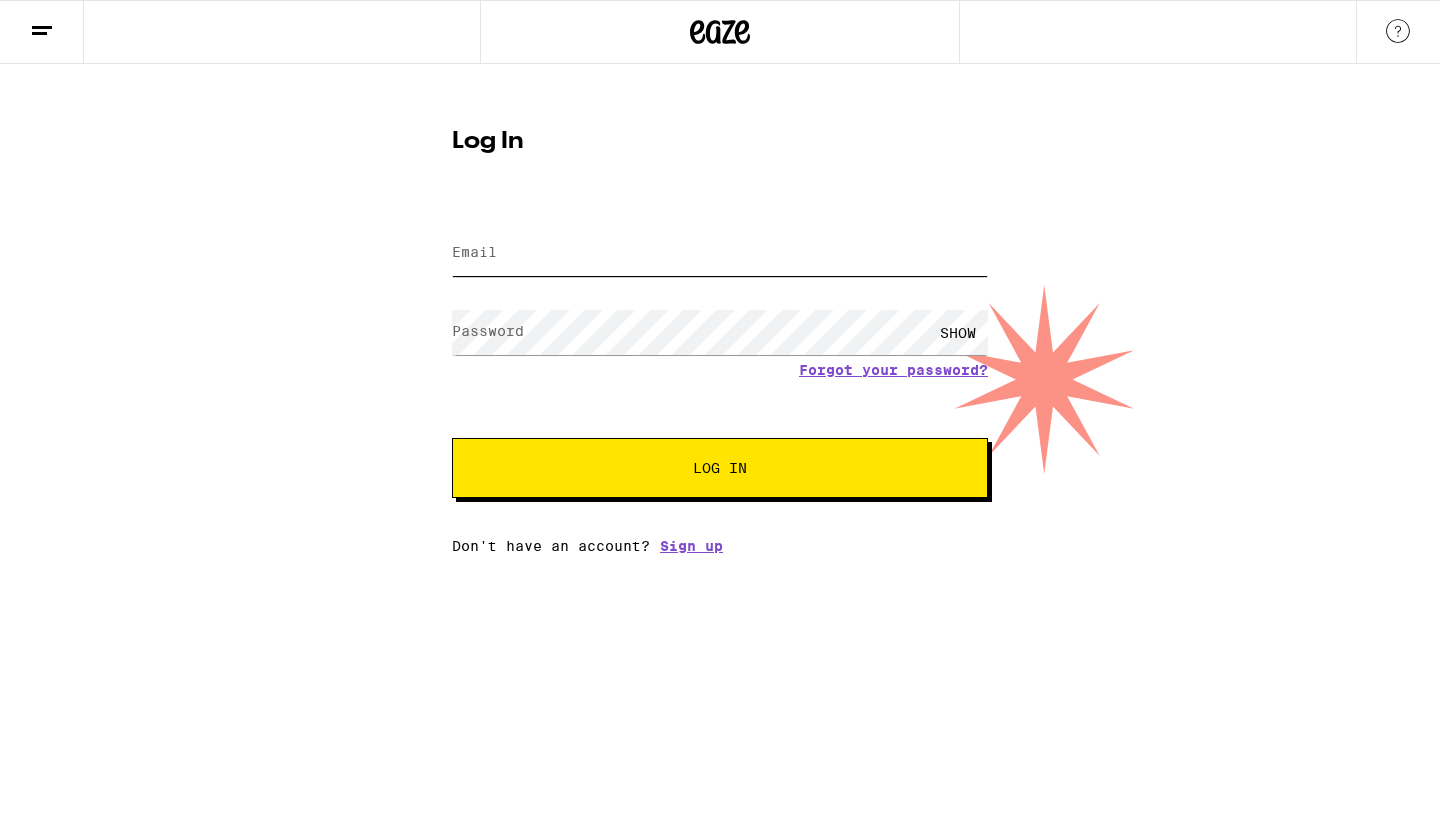 click on "Email" at bounding box center (720, 253) 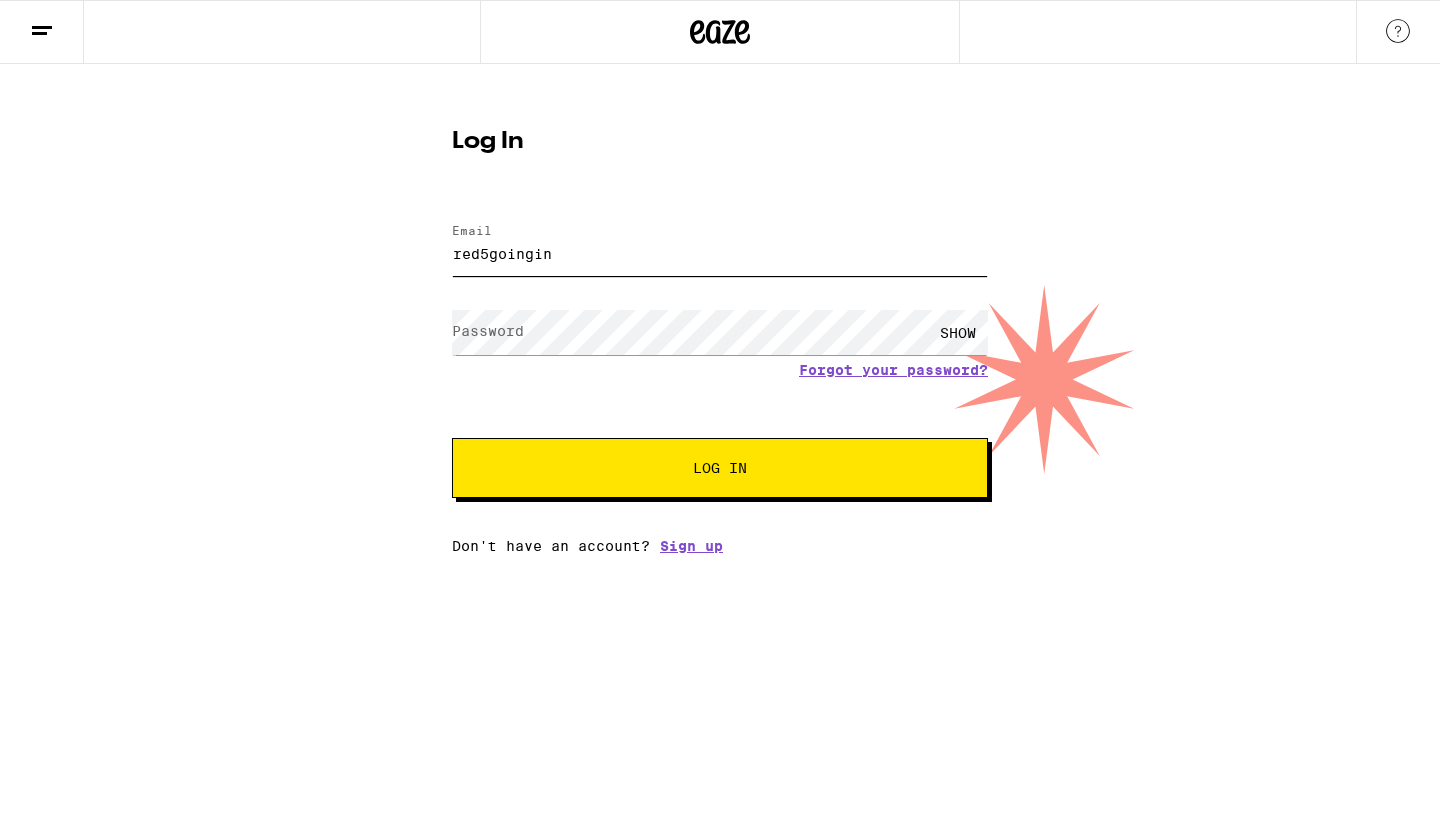 scroll, scrollTop: 0, scrollLeft: 0, axis: both 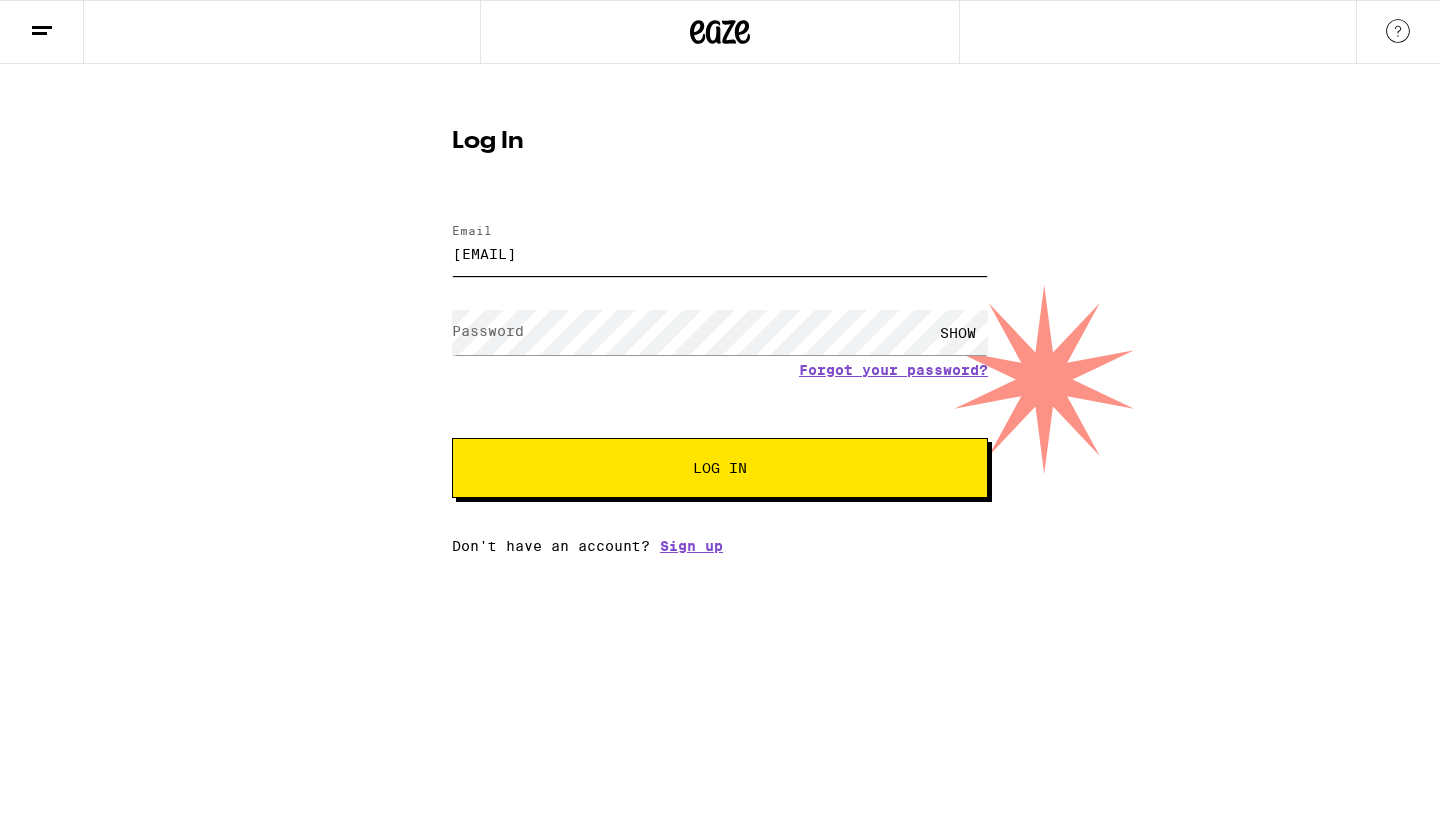type on "[EMAIL]" 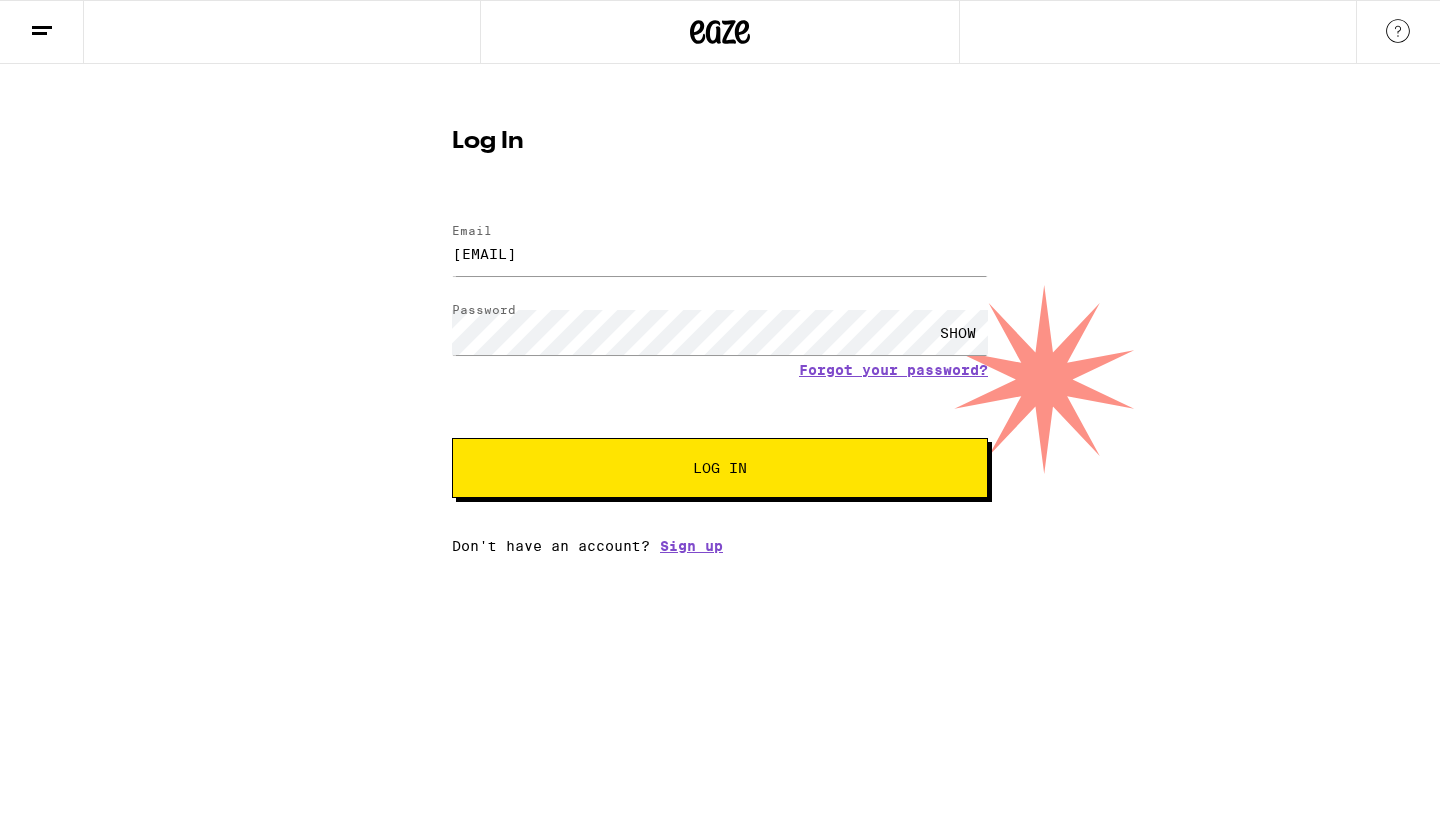 click on "Log In" at bounding box center [720, 468] 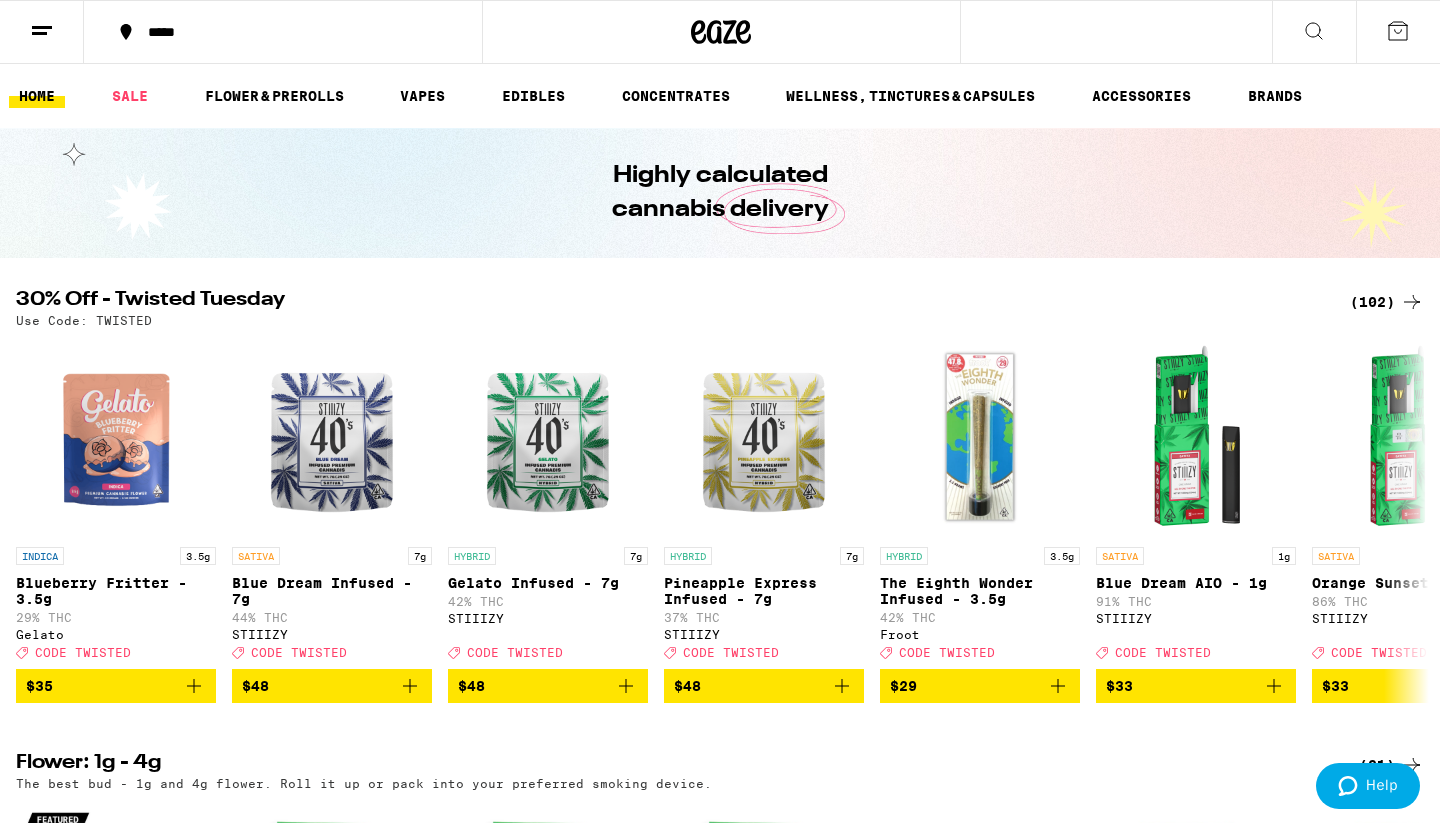 scroll, scrollTop: 0, scrollLeft: 0, axis: both 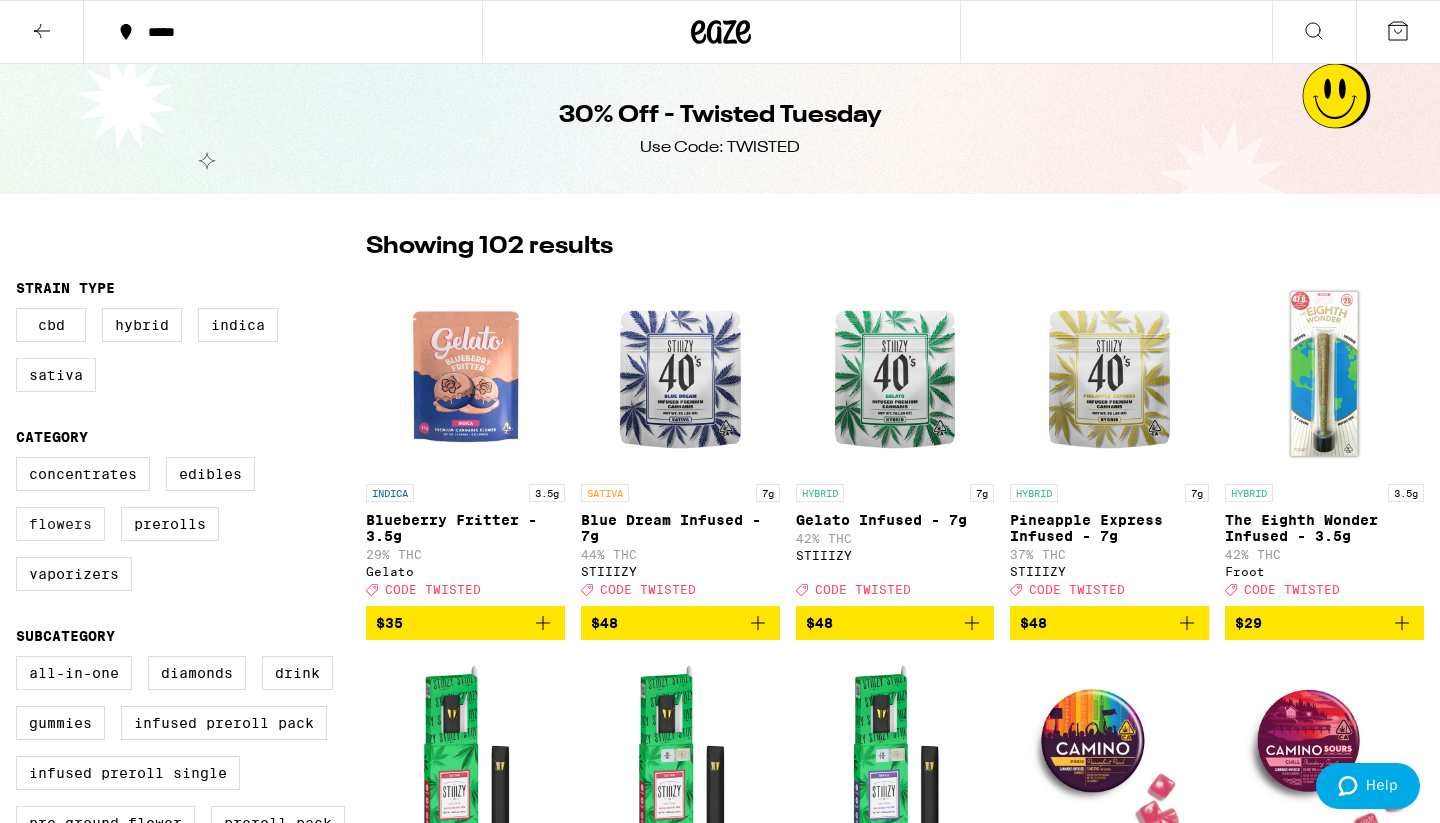 click on "Flowers" at bounding box center (60, 524) 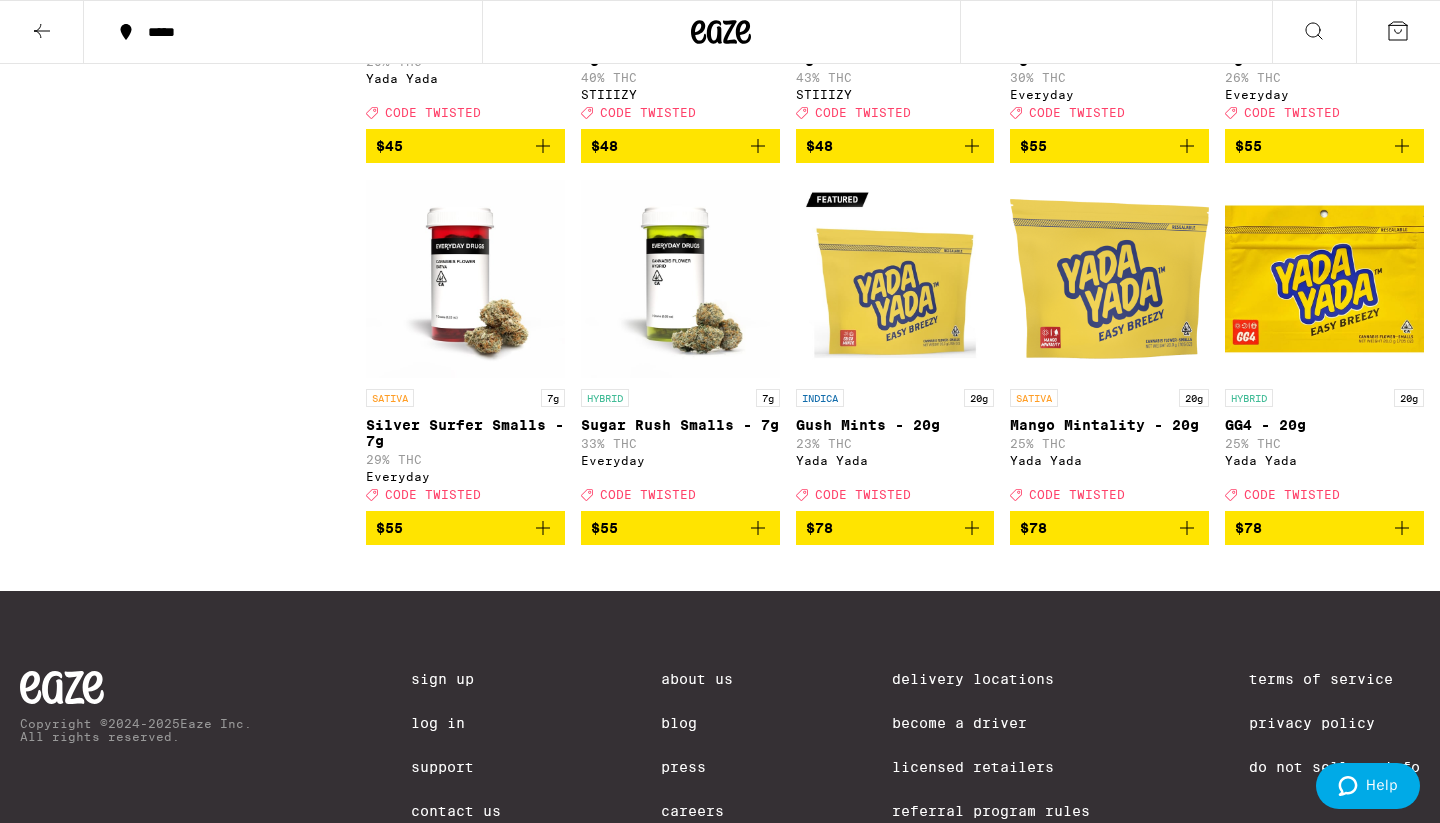 scroll, scrollTop: 1624, scrollLeft: 0, axis: vertical 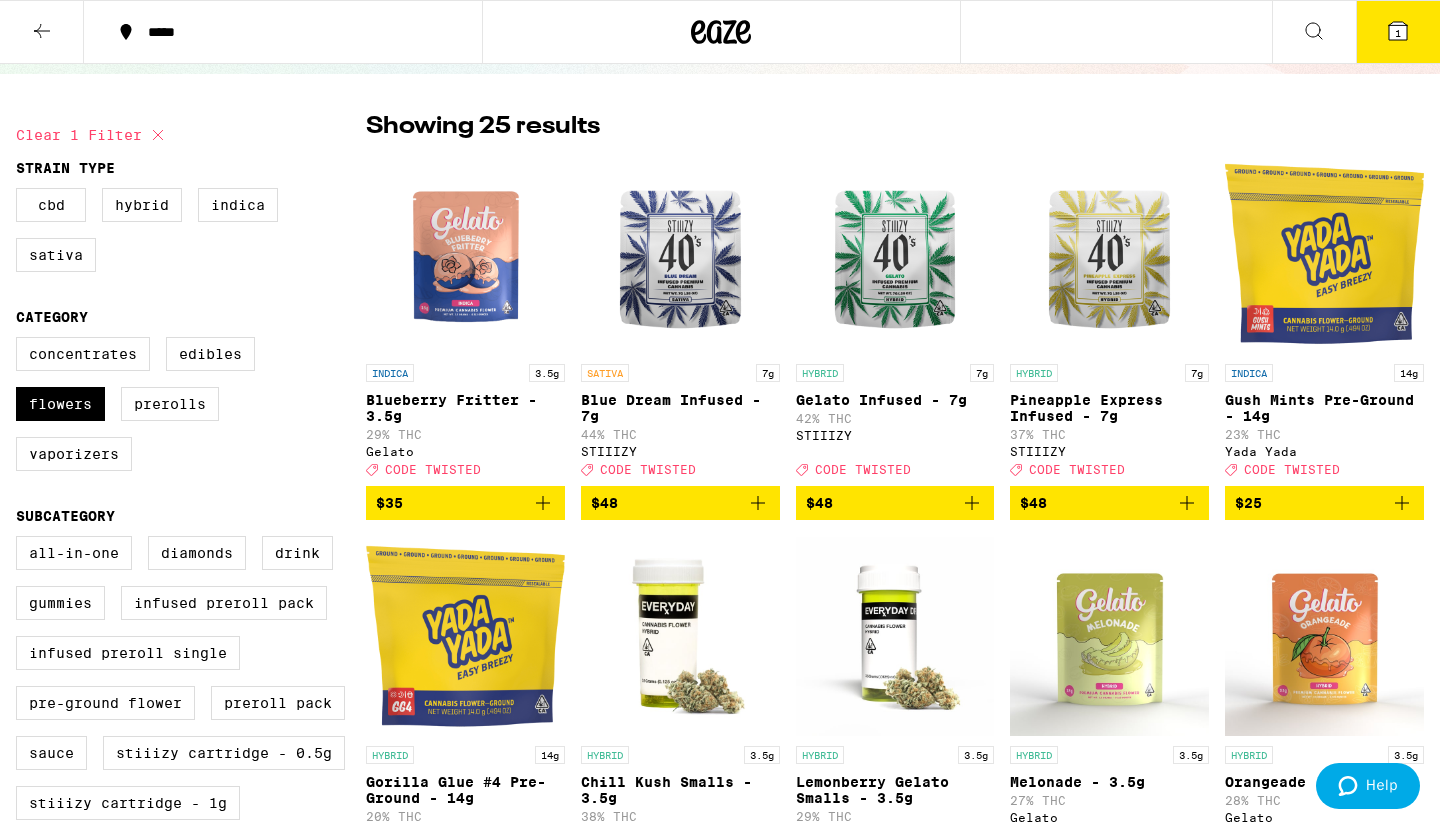click on "Blue Dream Infused - 7g" at bounding box center (680, 408) 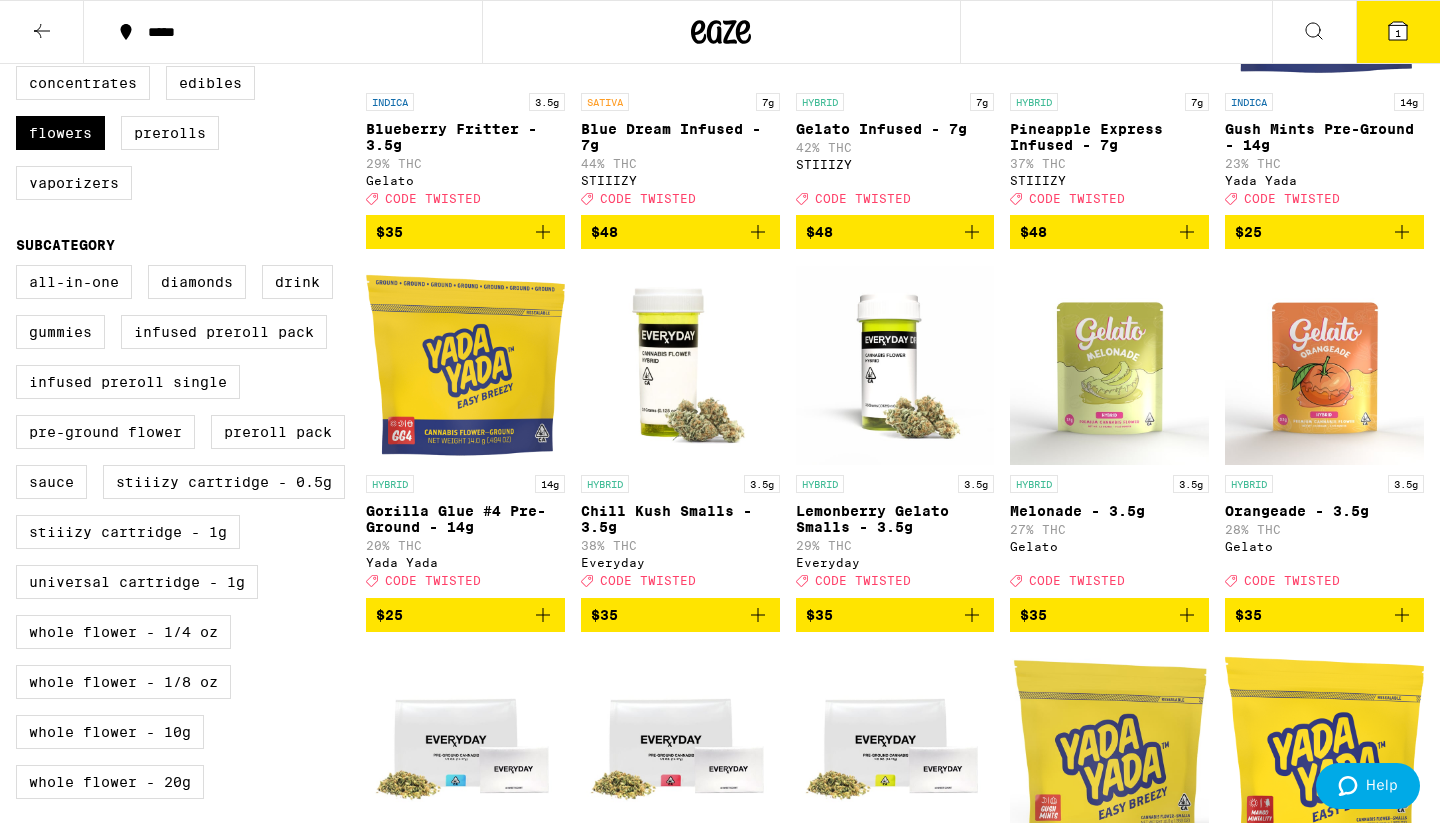 scroll, scrollTop: 396, scrollLeft: 0, axis: vertical 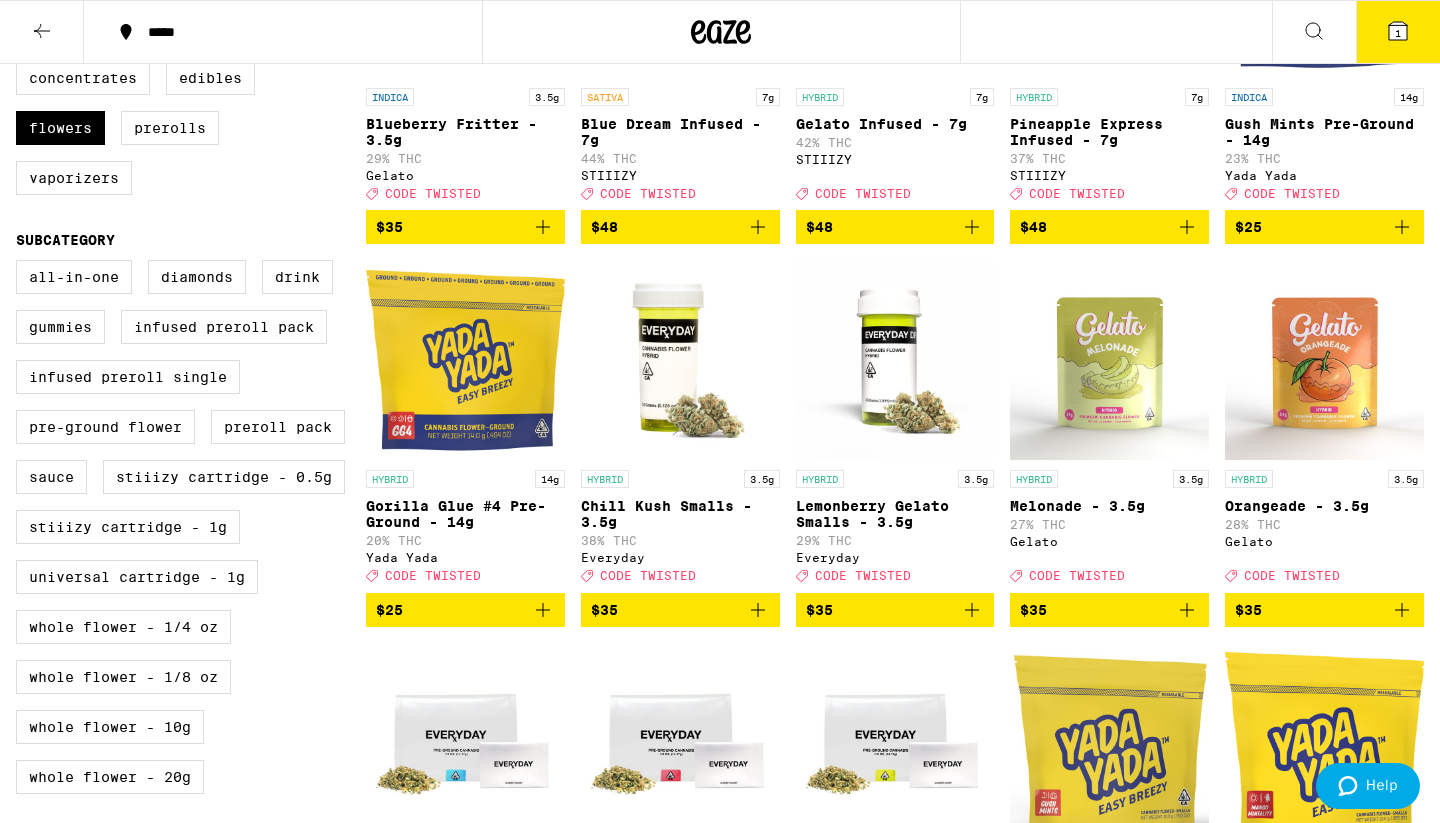 click at bounding box center (680, 360) 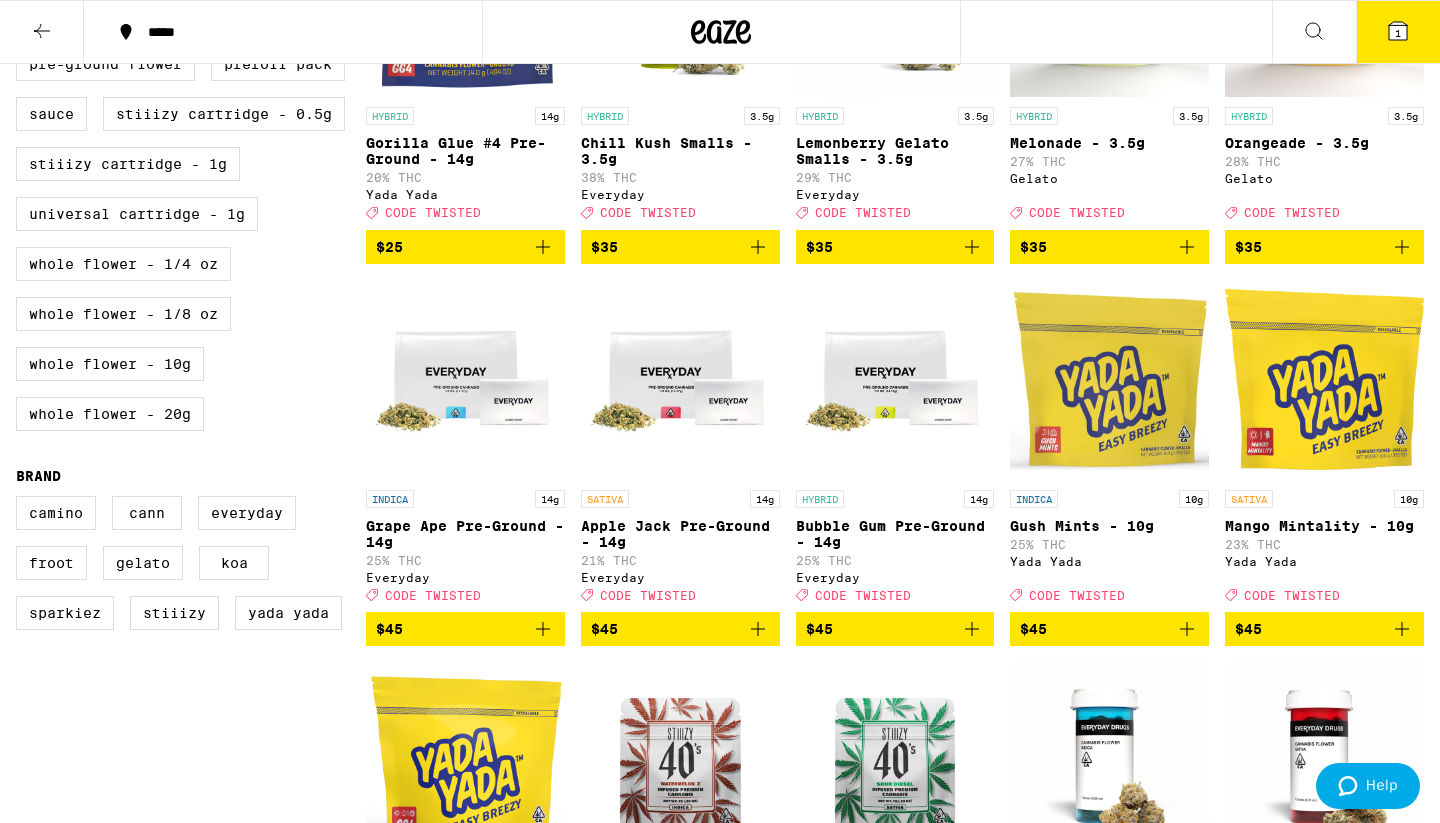 click at bounding box center [1109, 380] 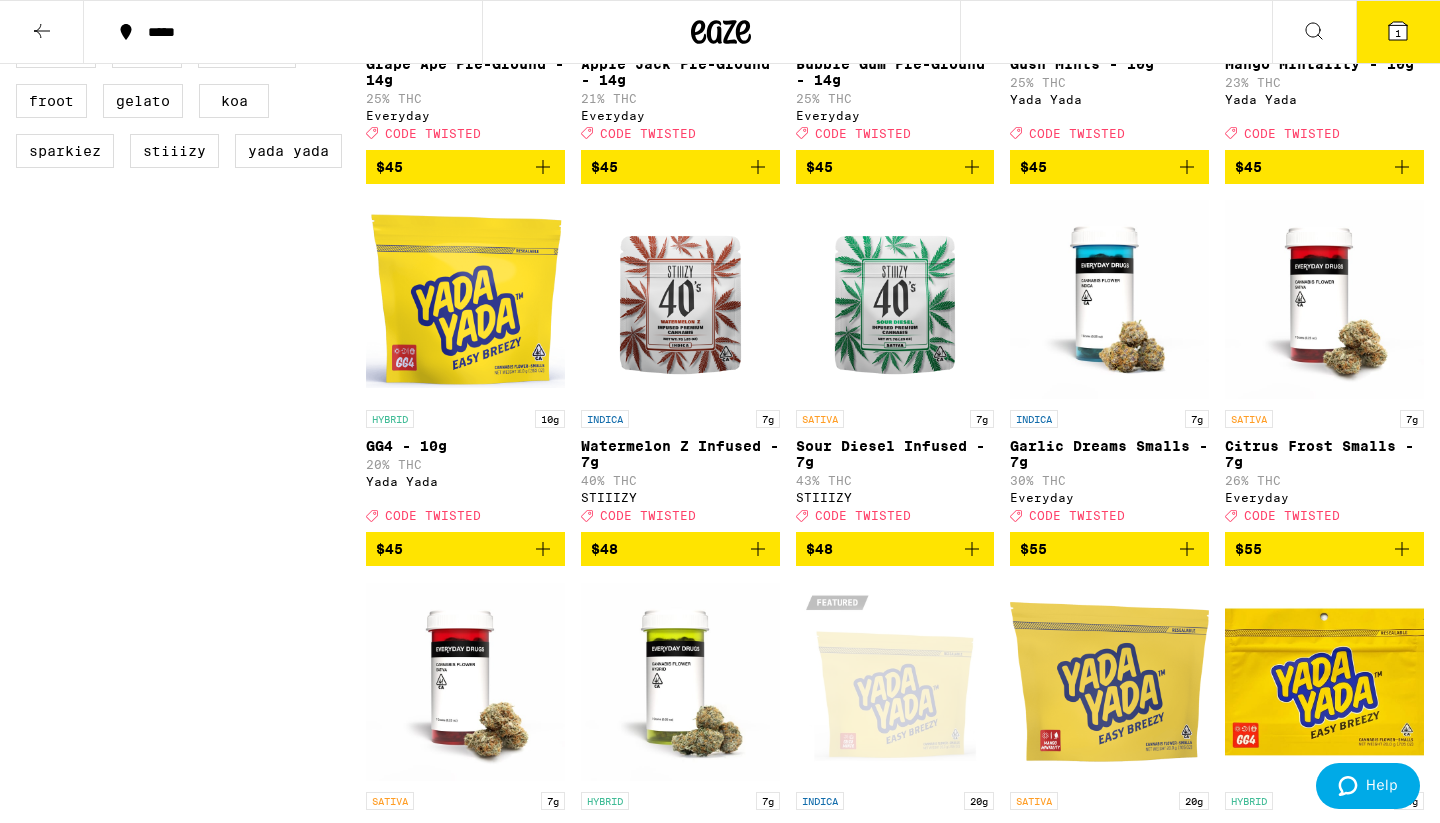 scroll, scrollTop: 1222, scrollLeft: 0, axis: vertical 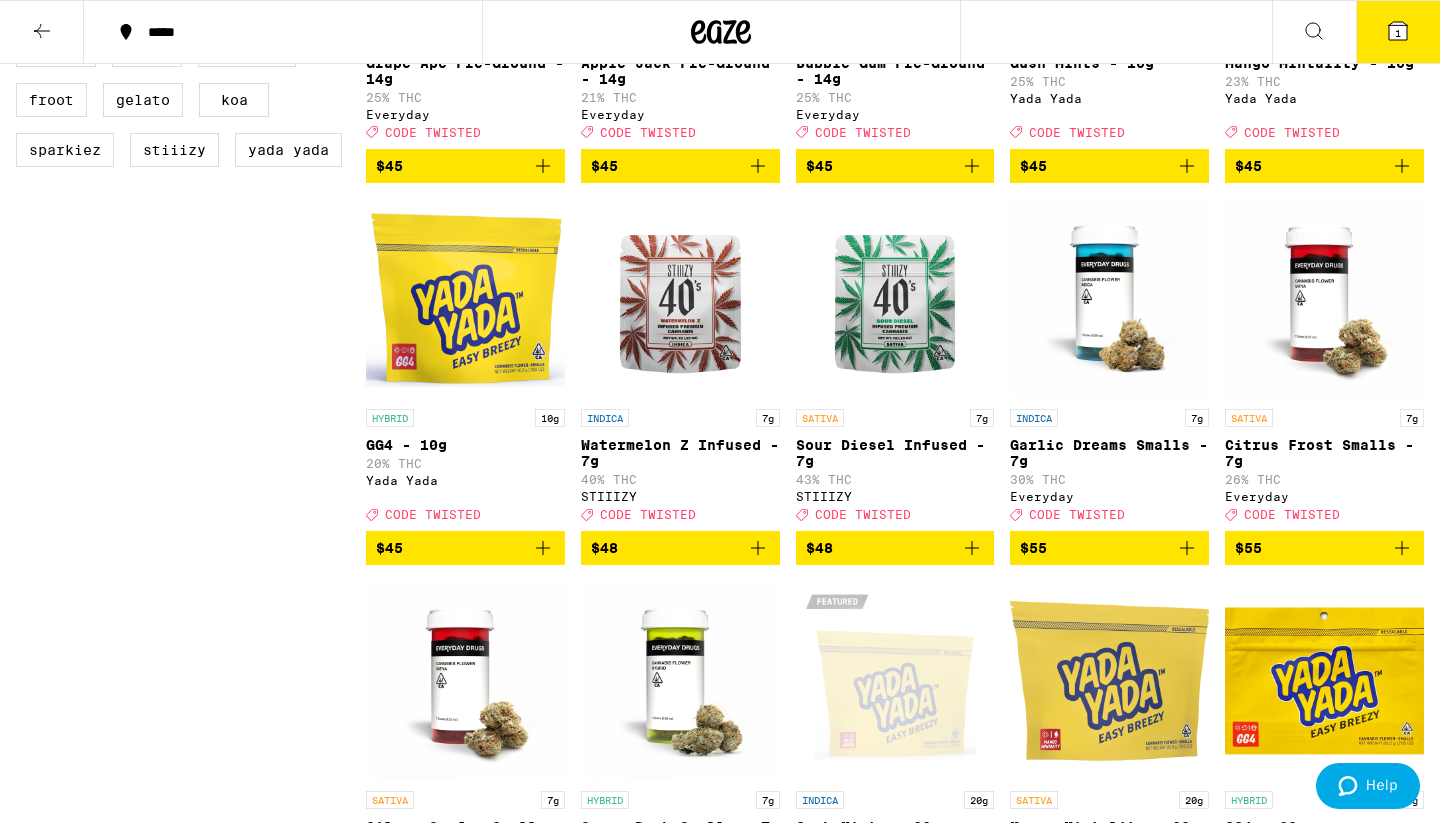 click at bounding box center (1109, 681) 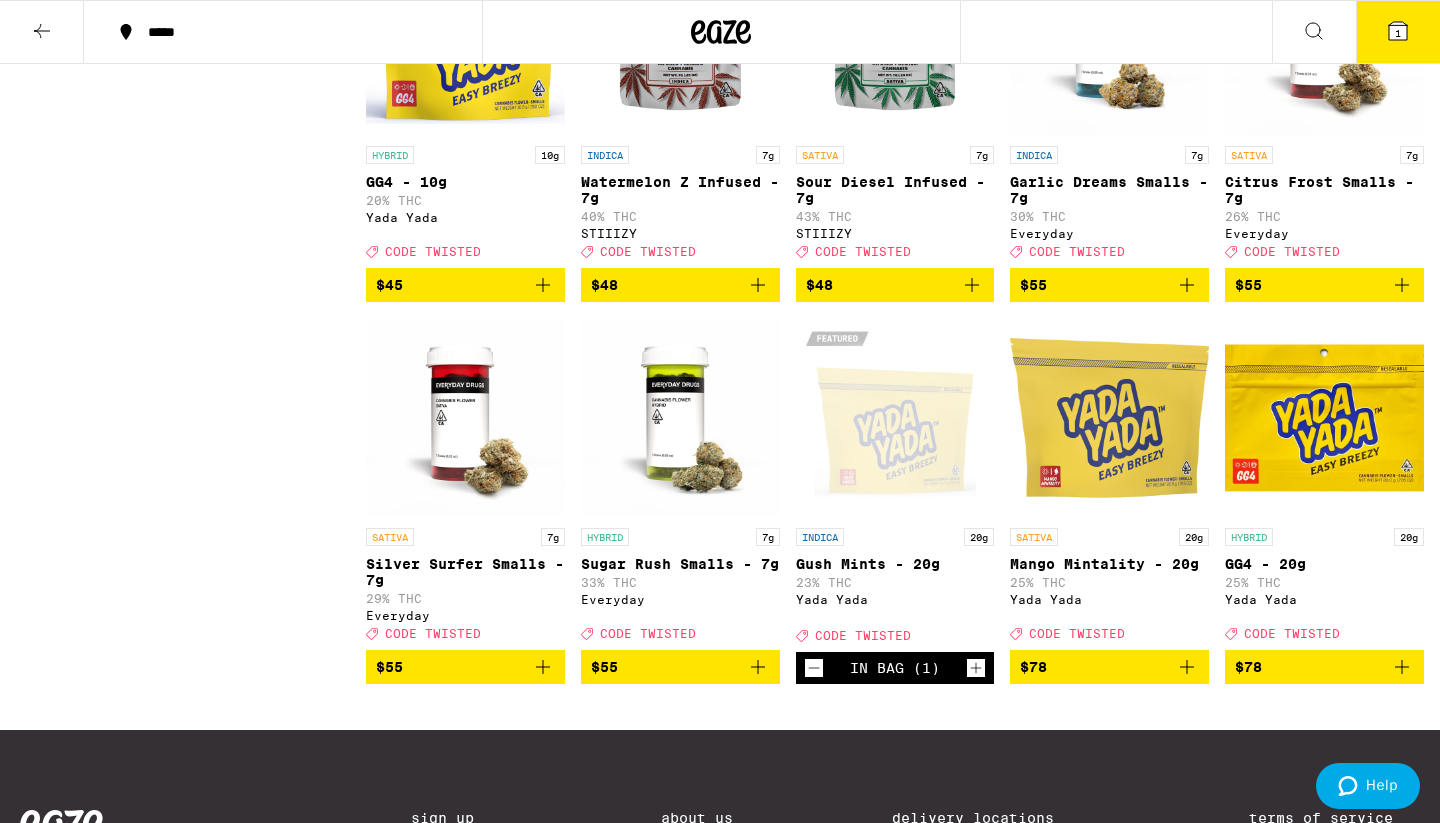 click at bounding box center (895, 418) 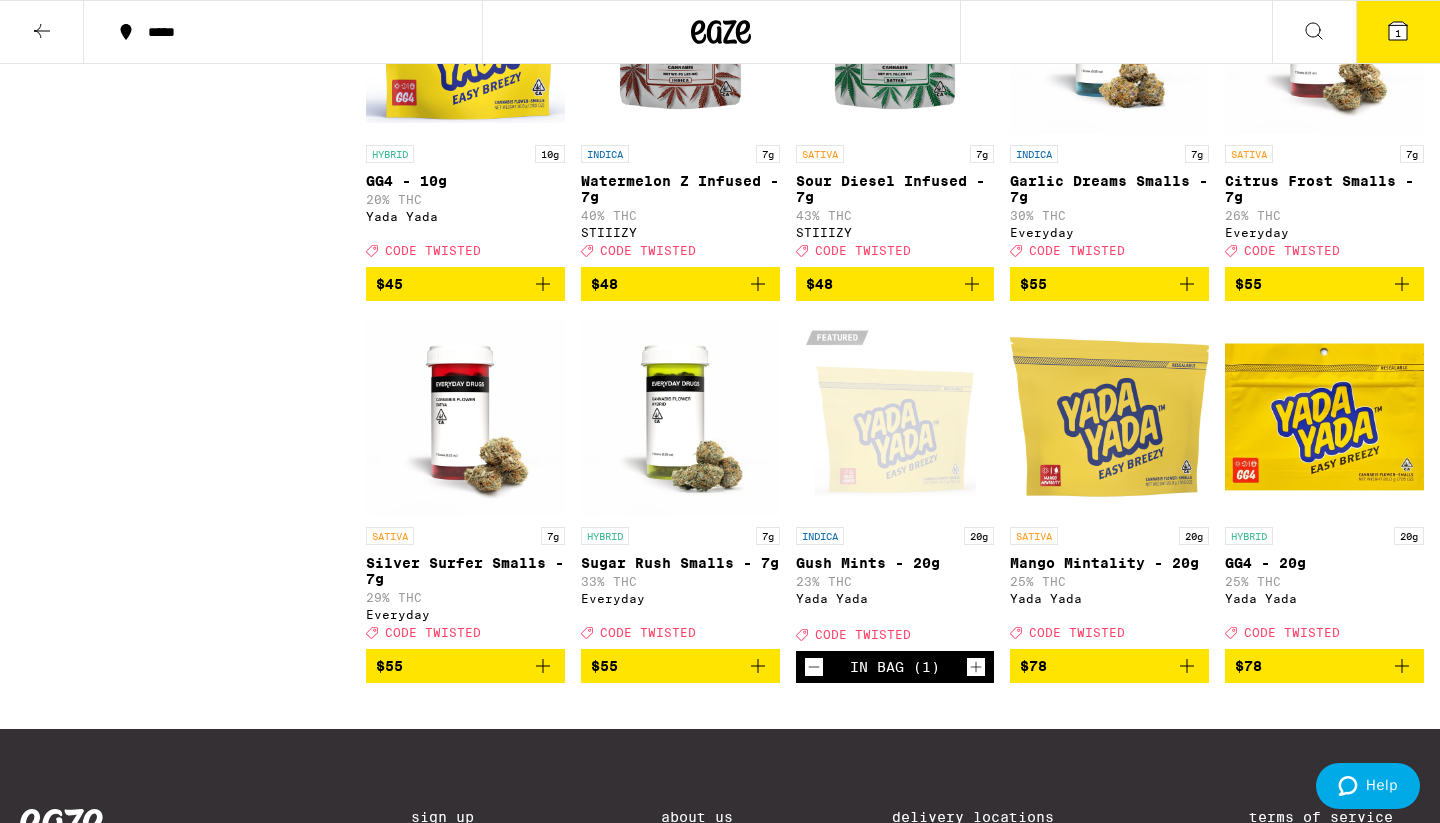 click at bounding box center [1324, 417] 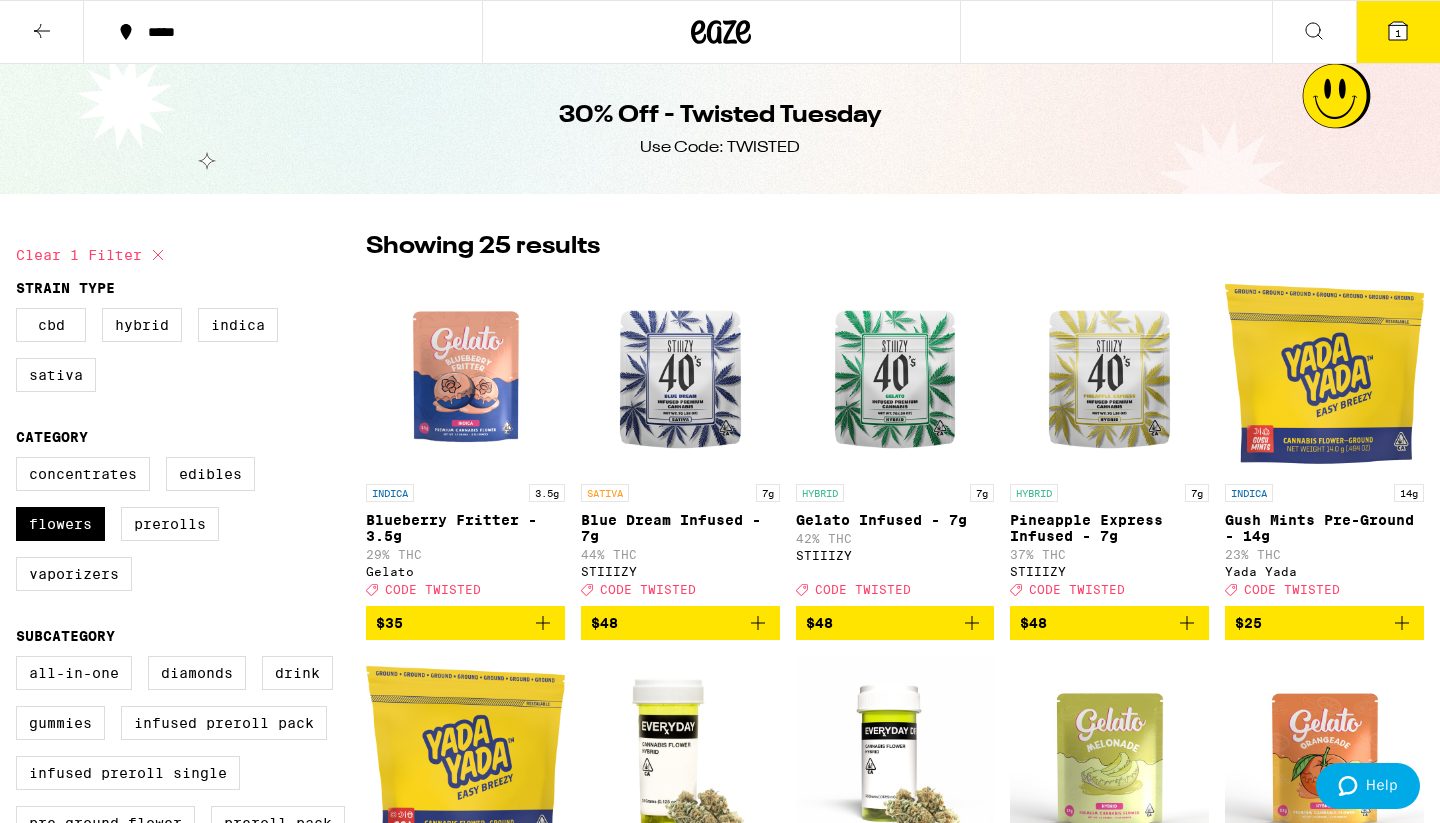 scroll, scrollTop: 0, scrollLeft: 0, axis: both 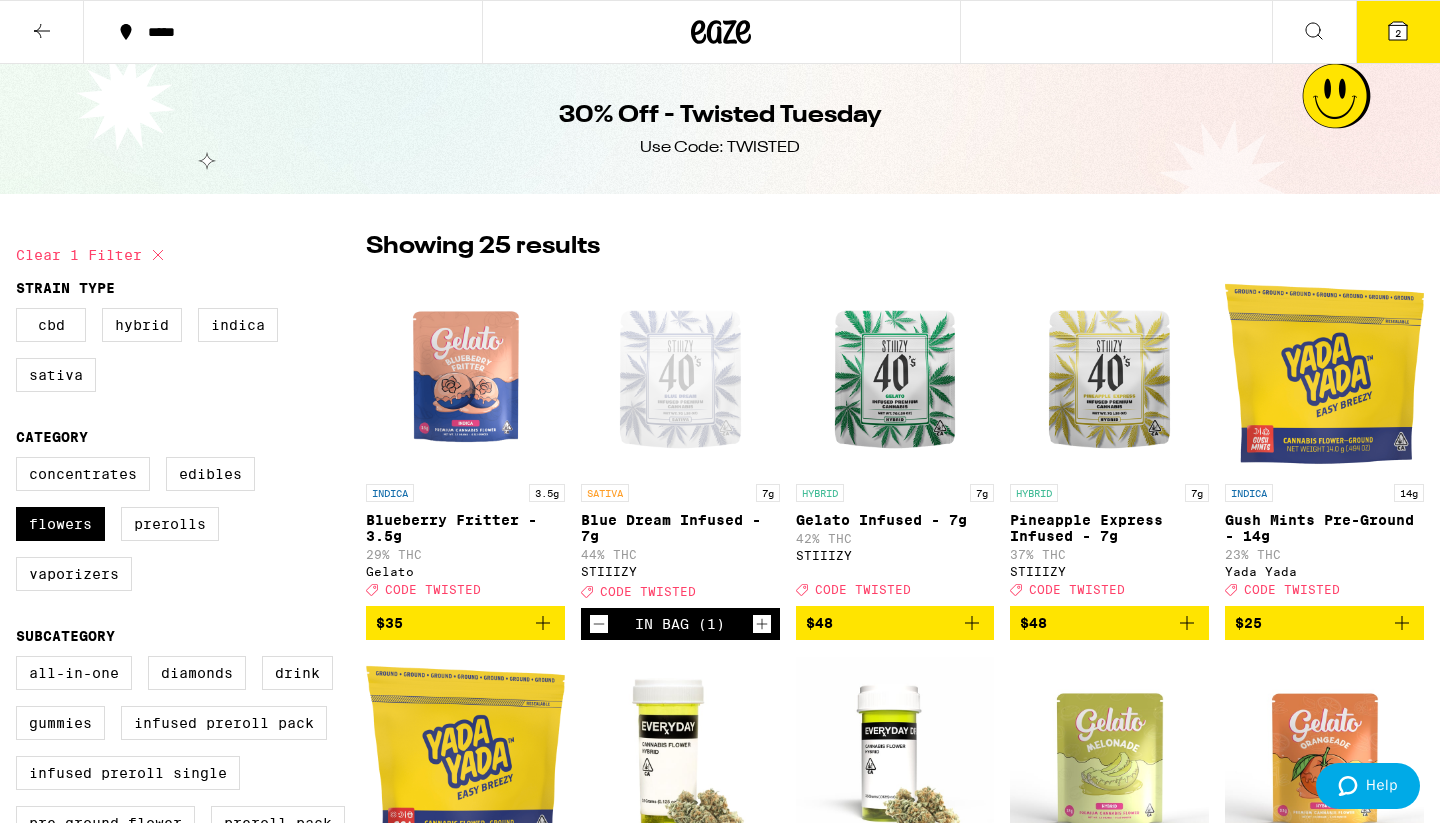 click on "2" at bounding box center (1398, 32) 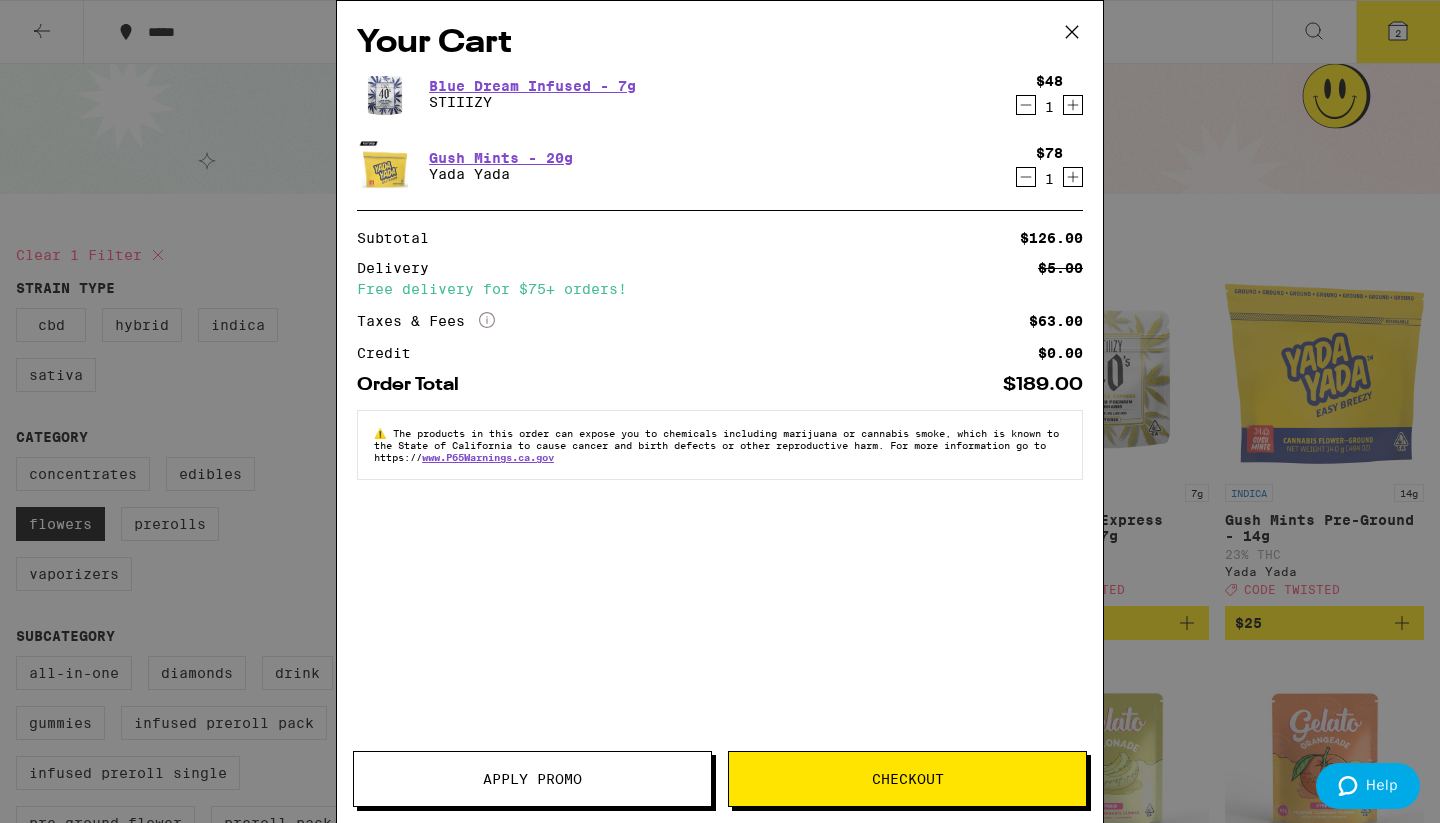 click on "Apply Promo" at bounding box center [532, 779] 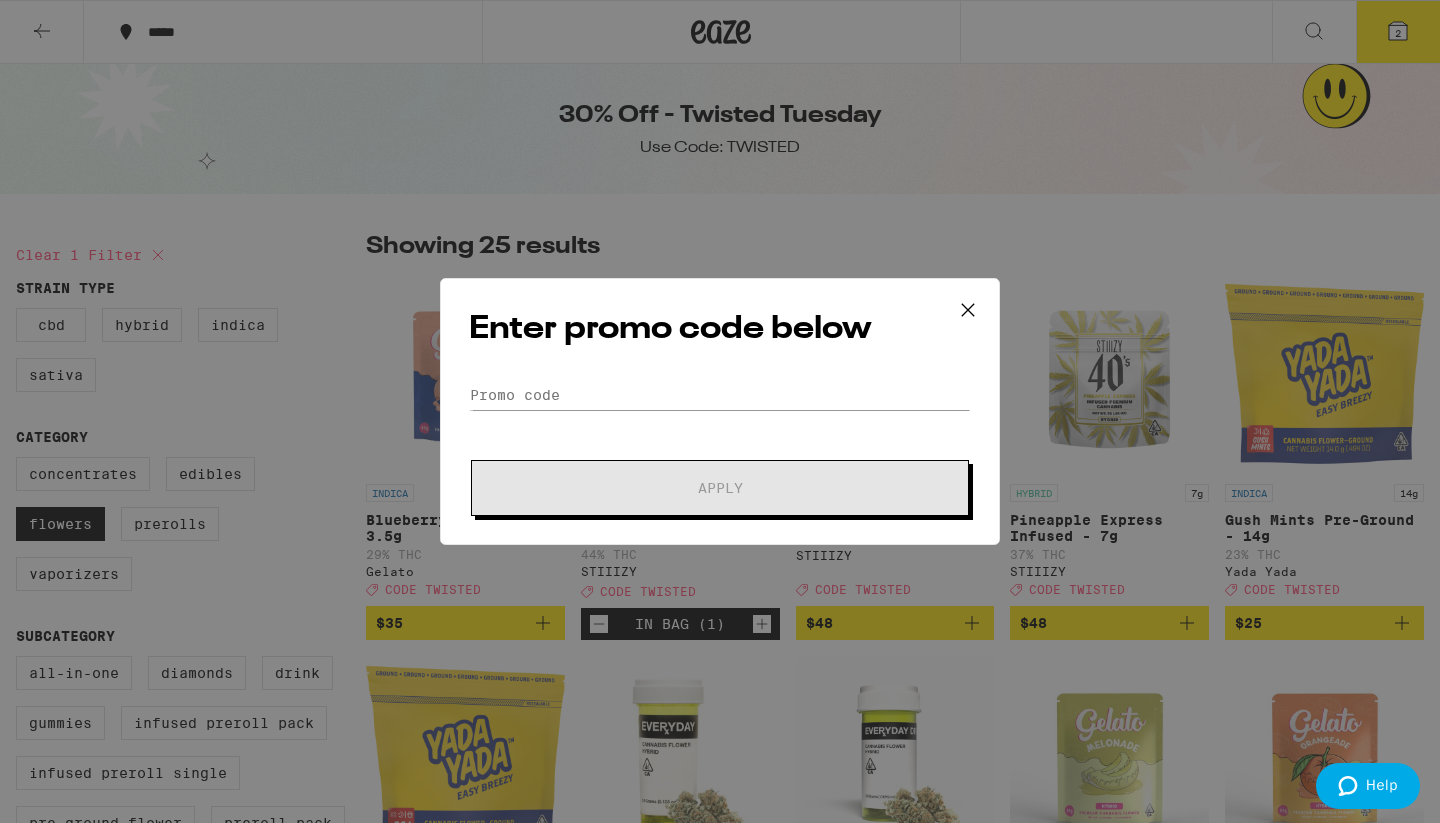 click on "Promo Code Apply" 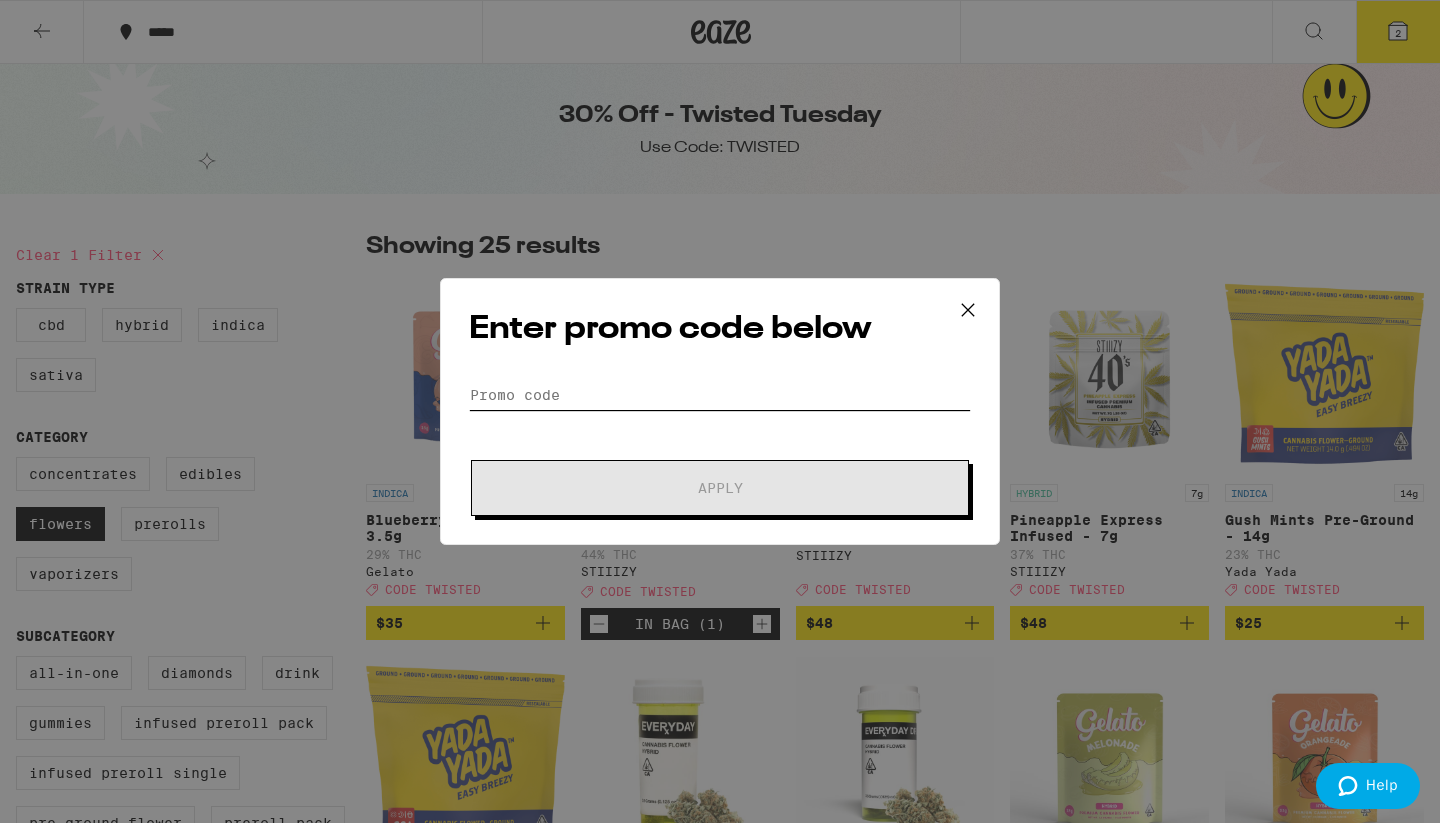 click on "Promo Code" at bounding box center [720, 395] 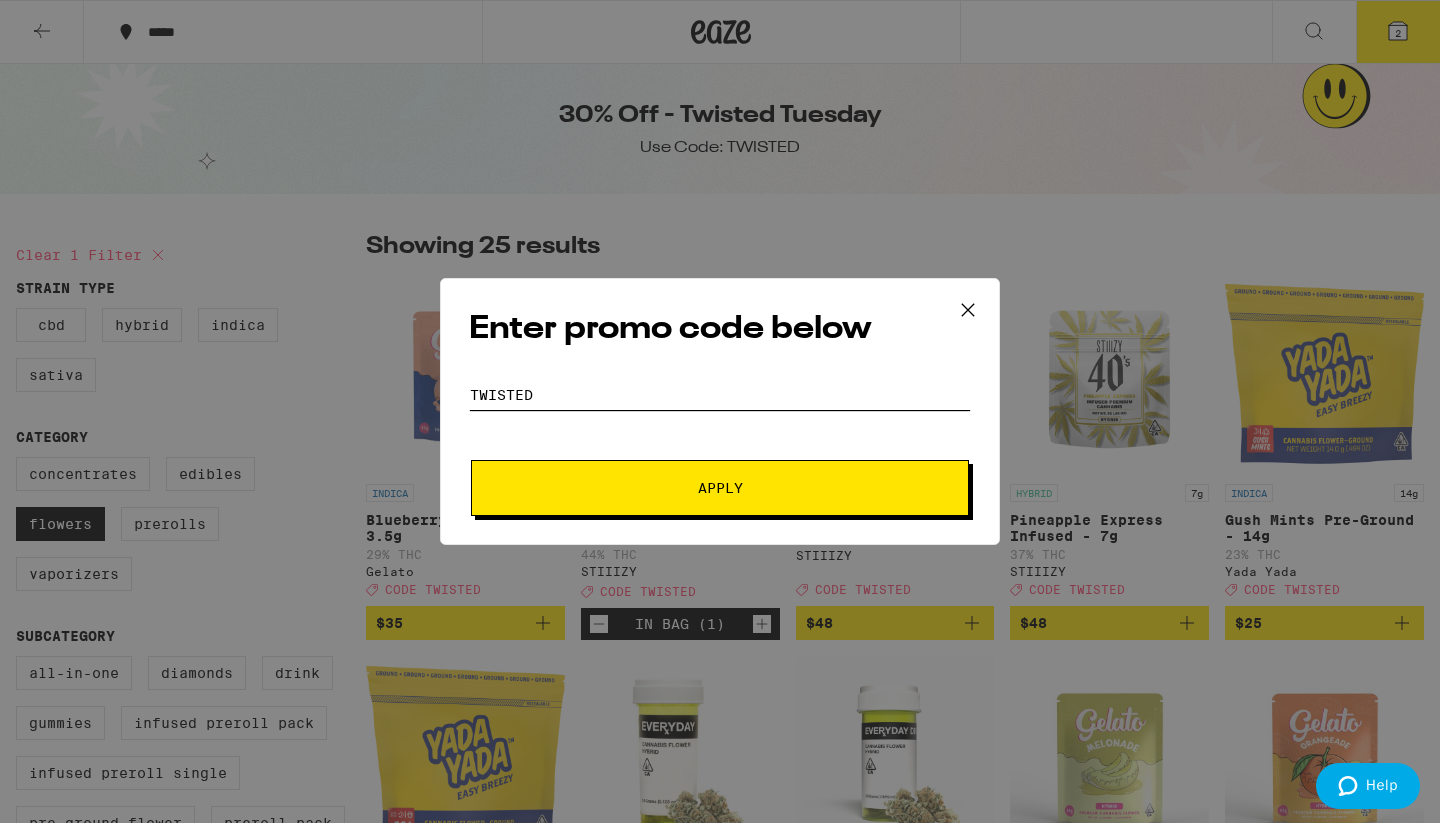 type on "TWISTED" 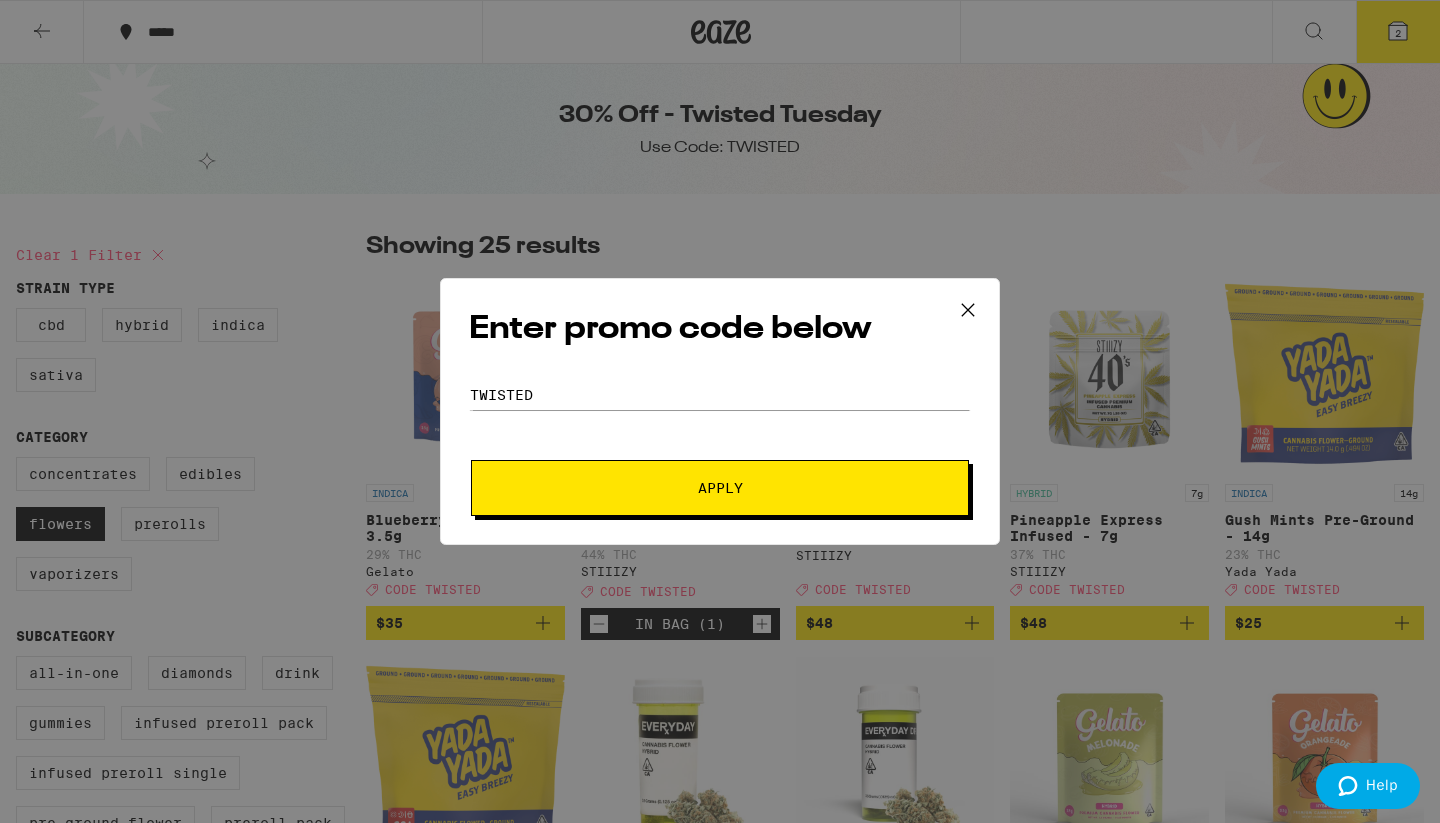 click on "Apply" at bounding box center (720, 488) 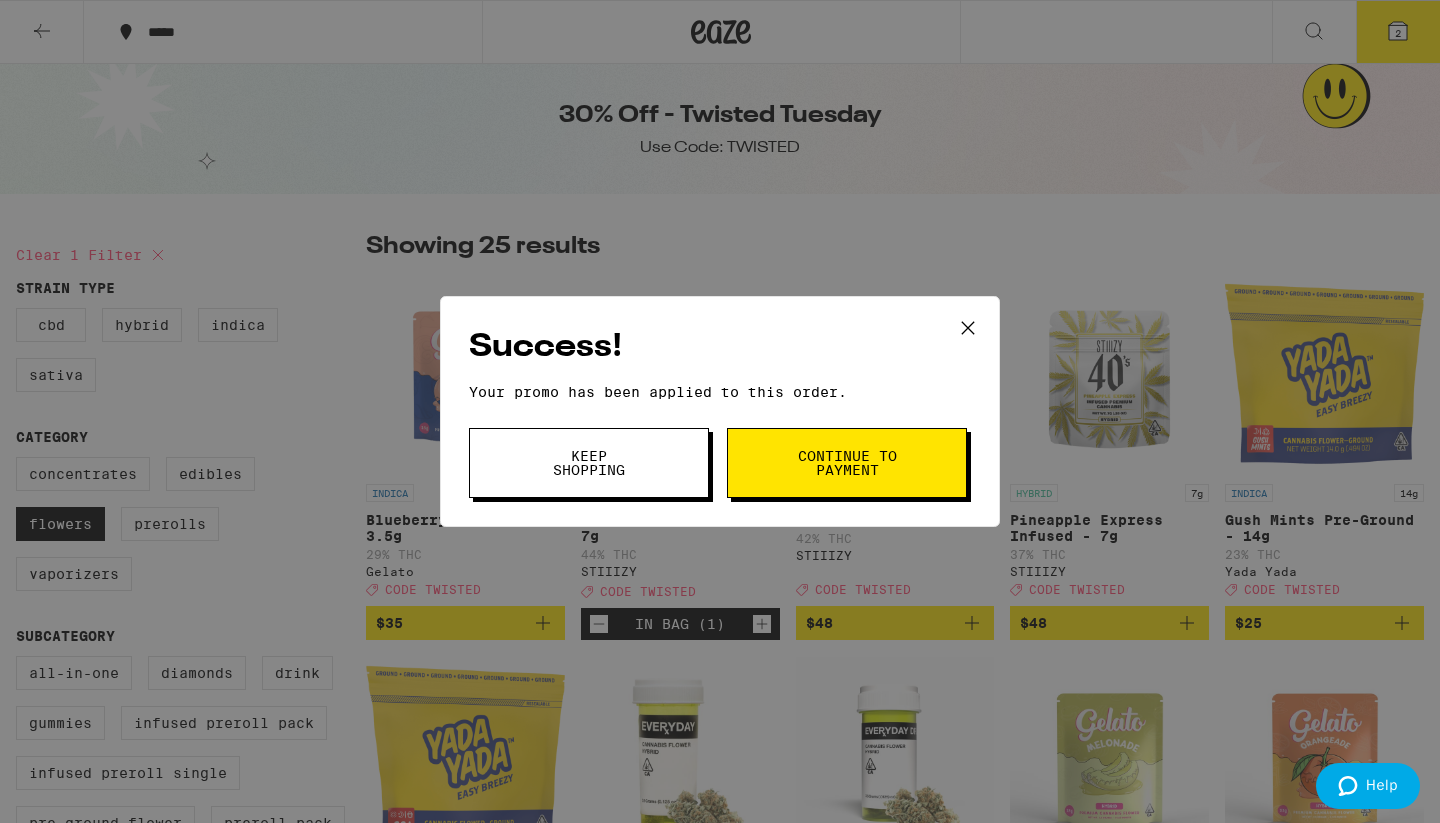 click on "Keep Shopping" at bounding box center [589, 463] 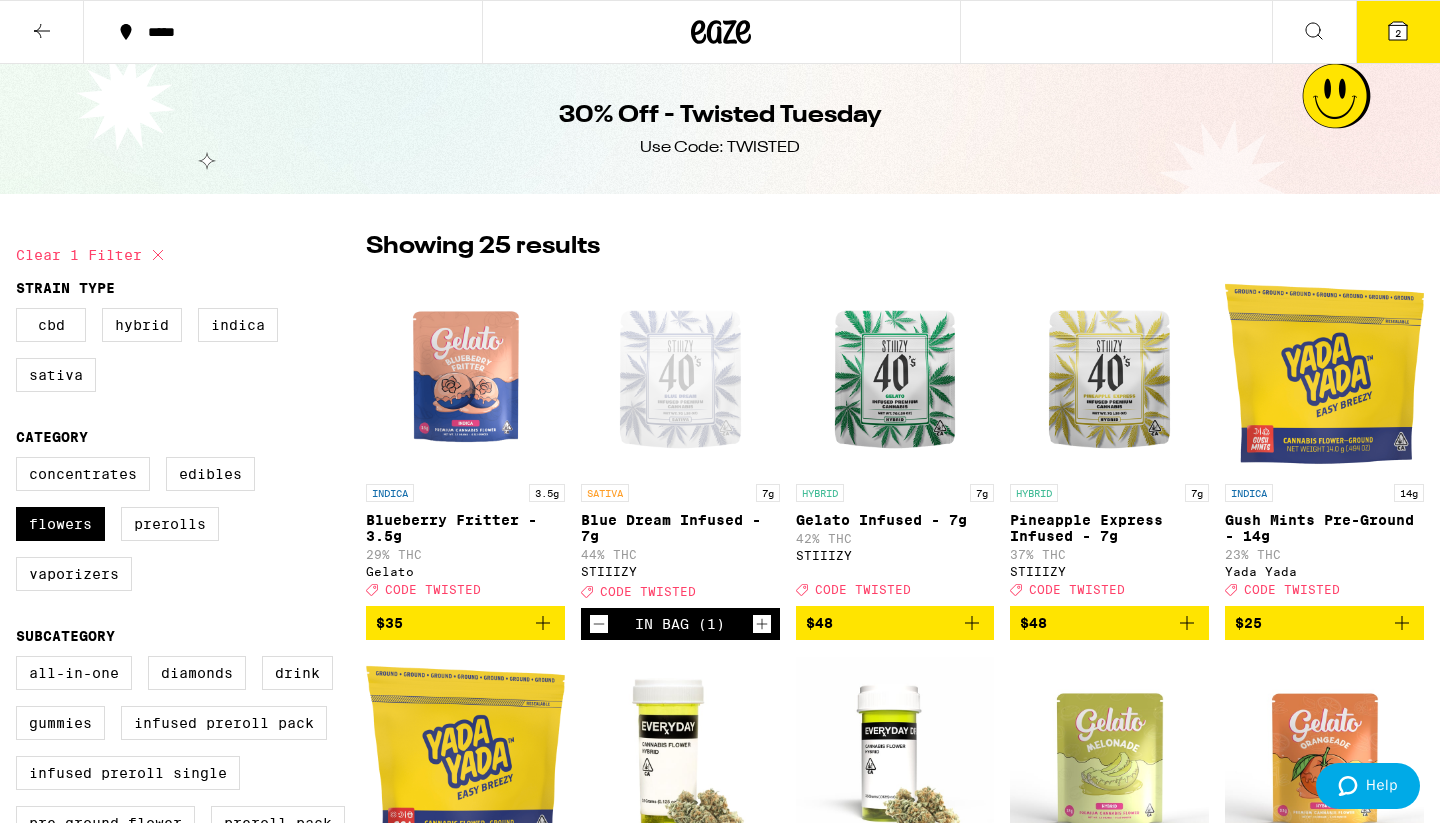 click 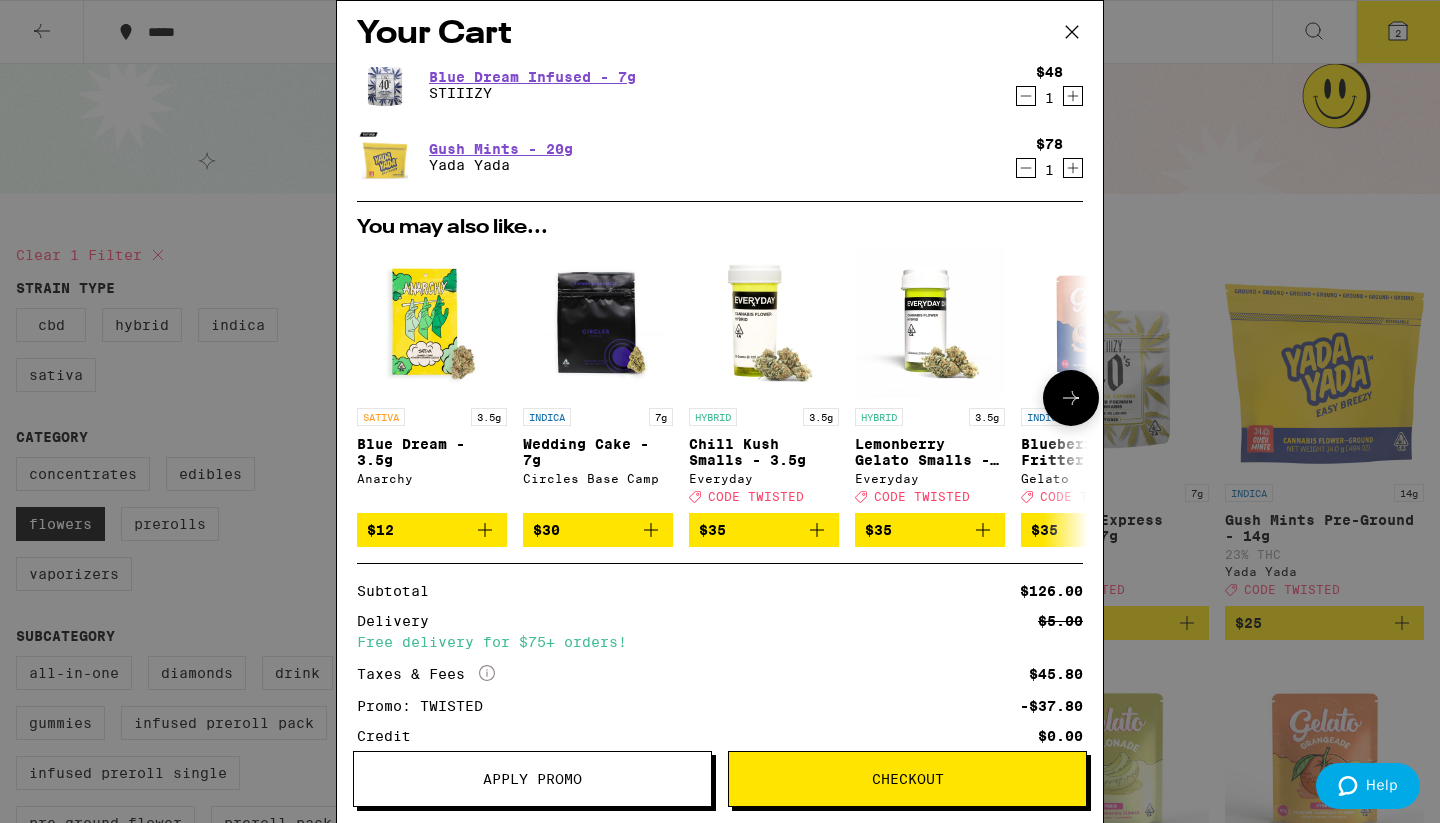 scroll, scrollTop: 11, scrollLeft: 0, axis: vertical 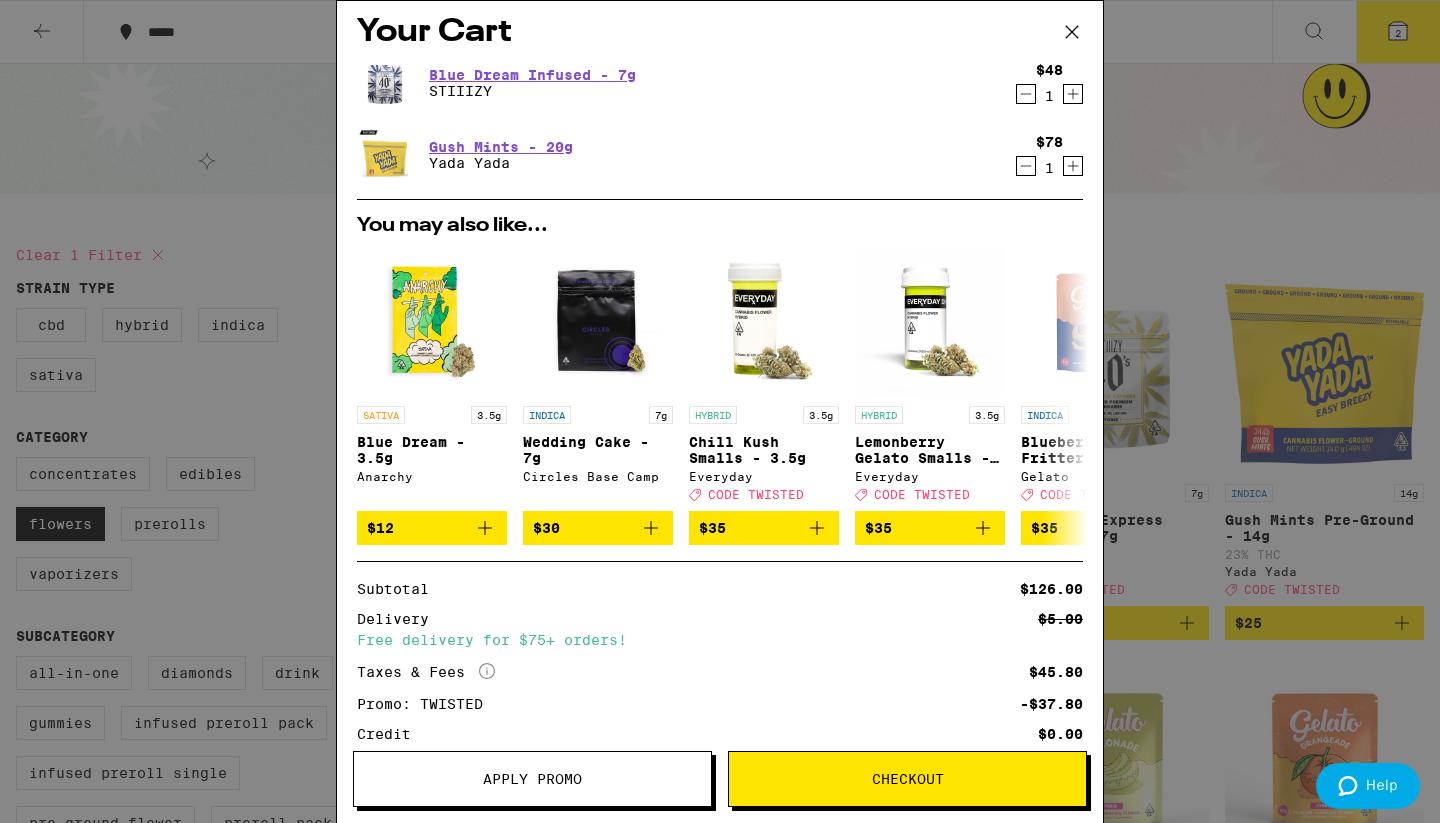 click 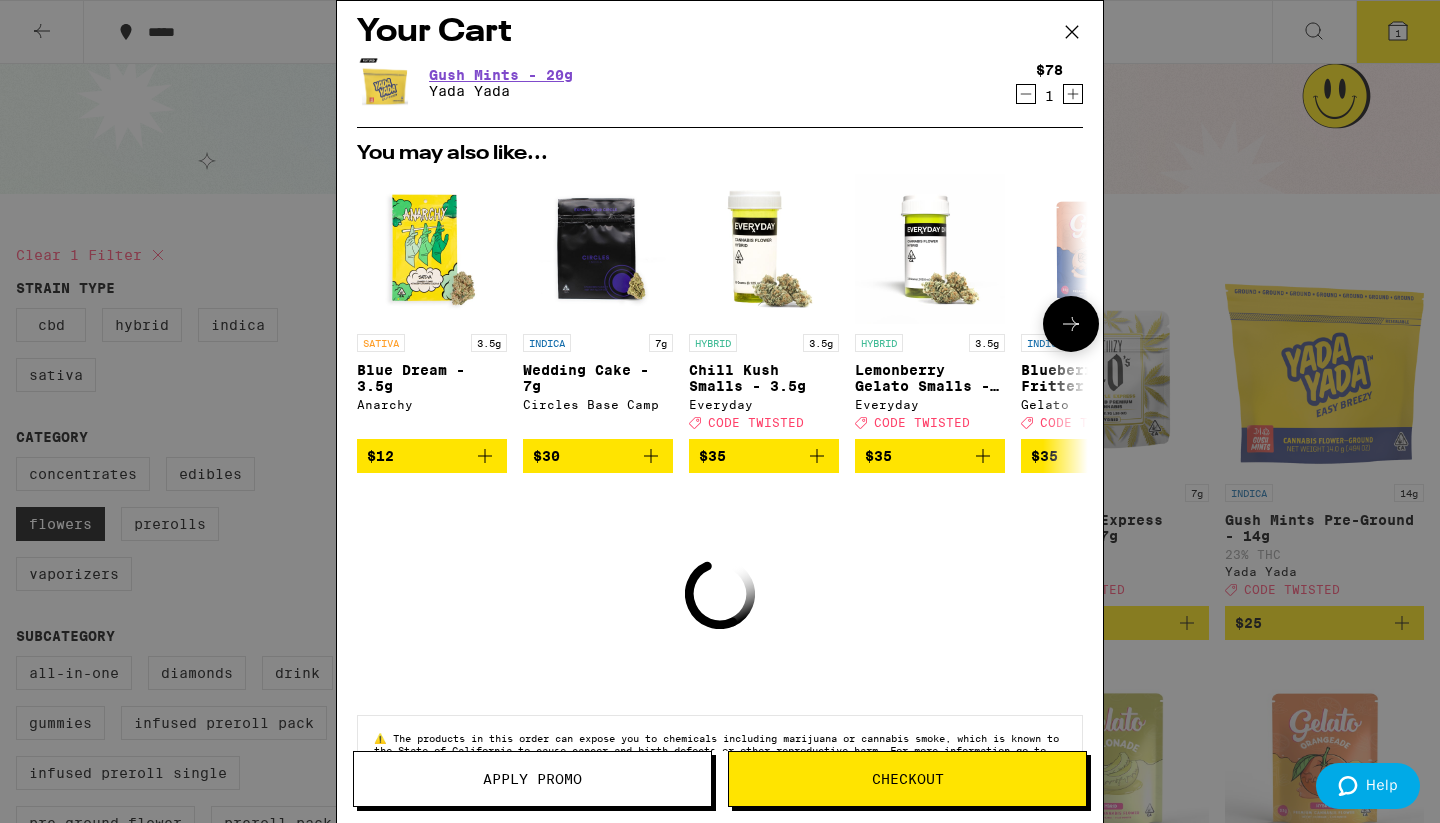 click 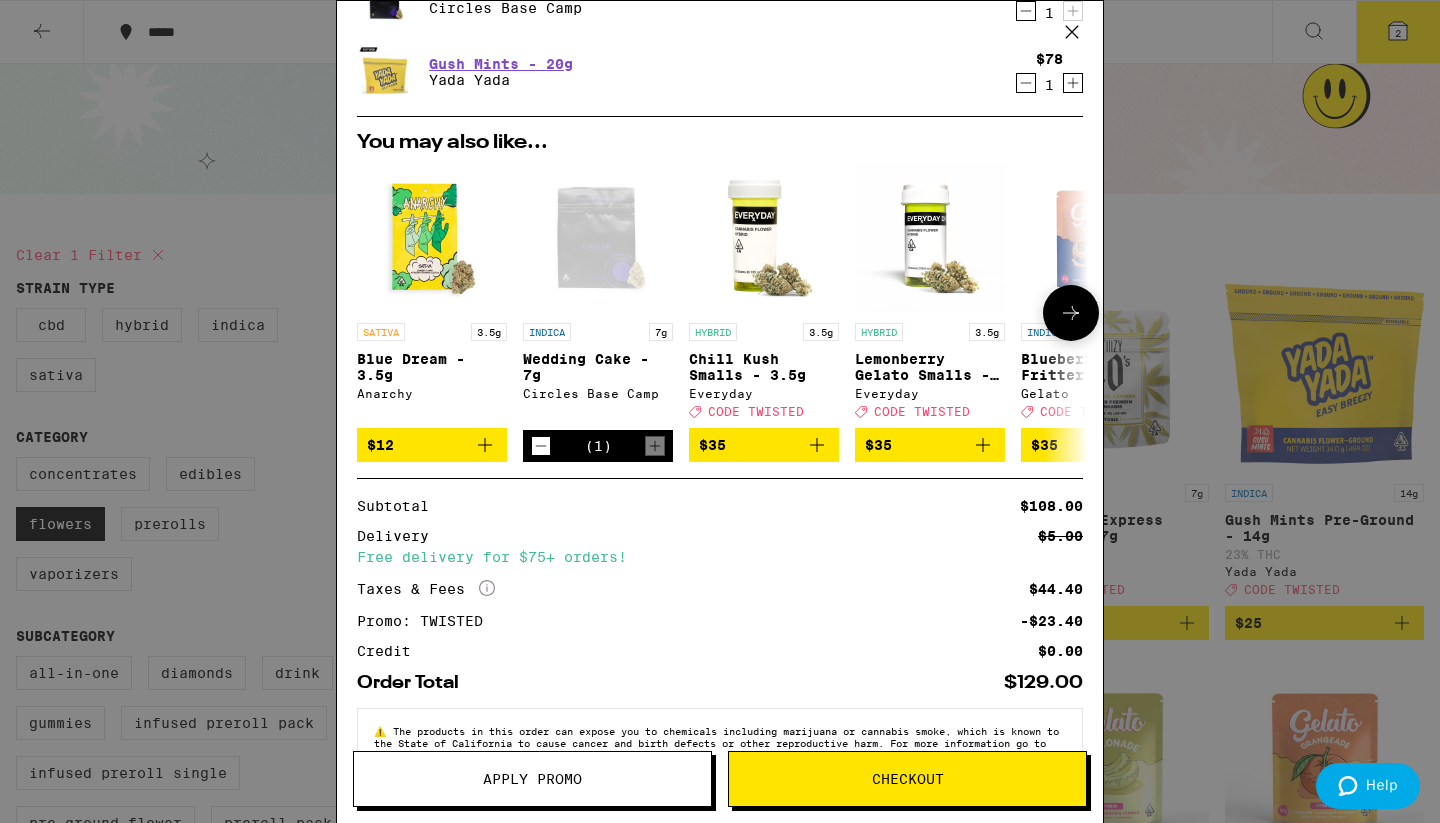 scroll, scrollTop: 61, scrollLeft: 0, axis: vertical 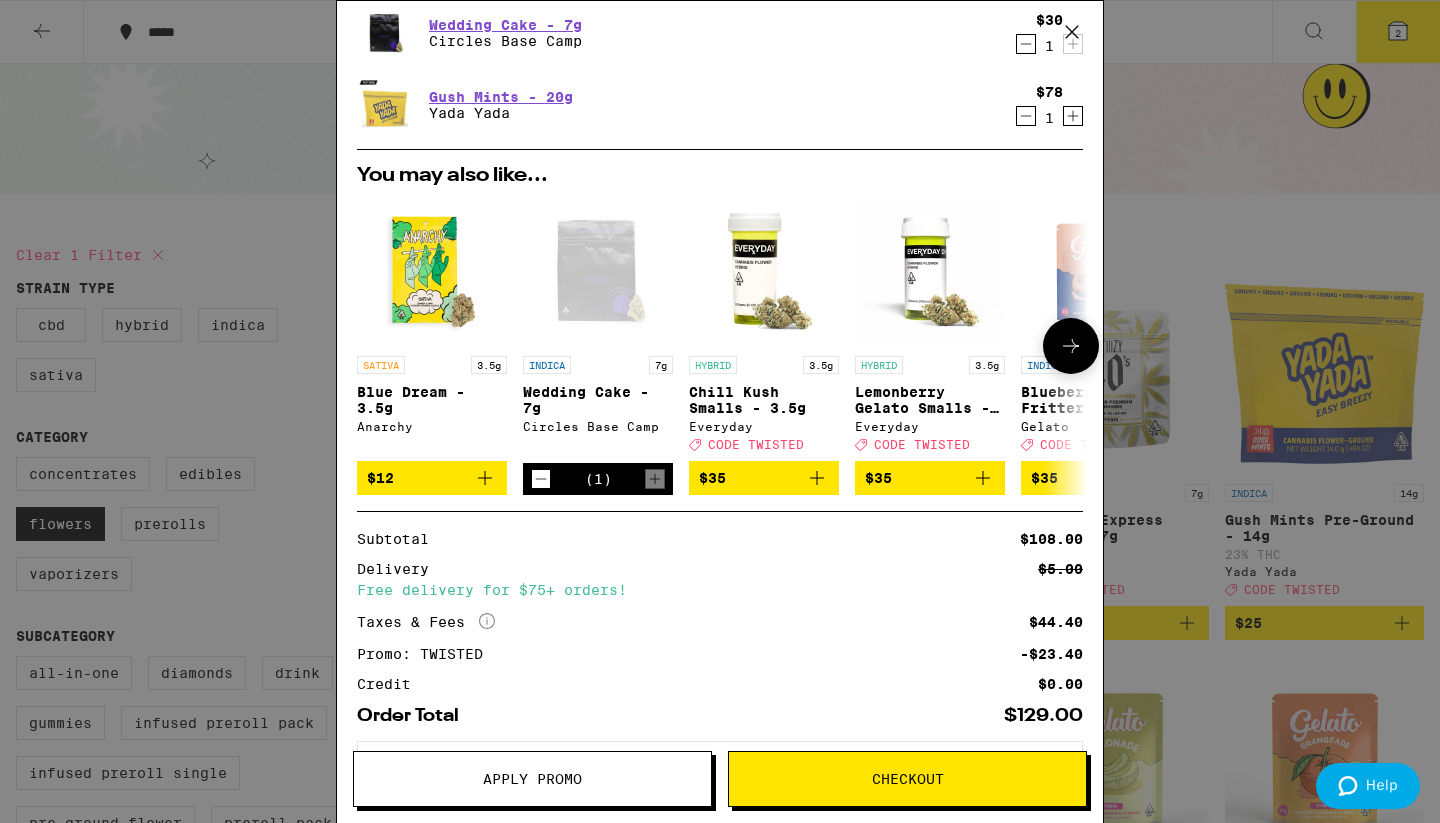 click 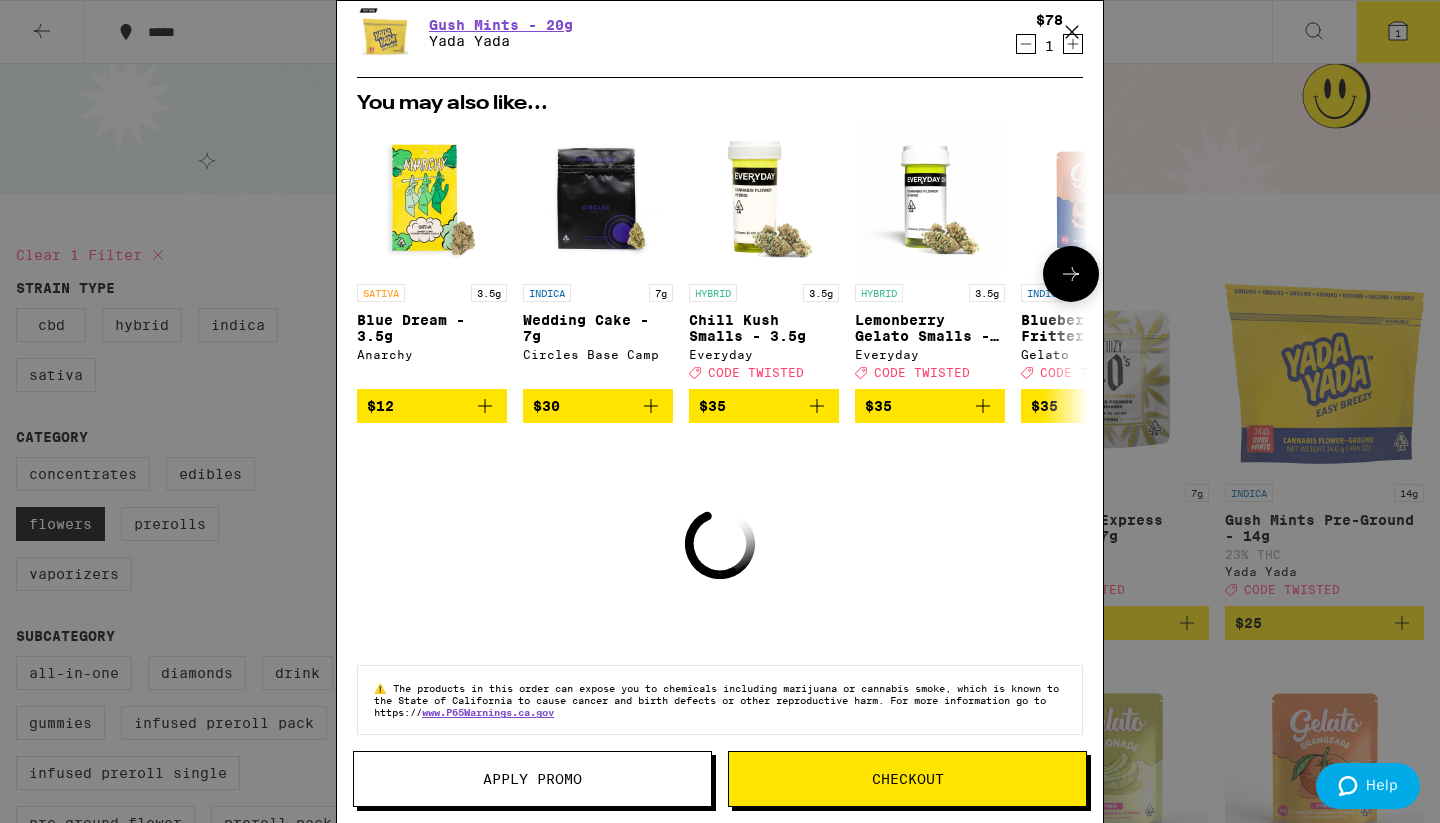 click at bounding box center [1071, 274] 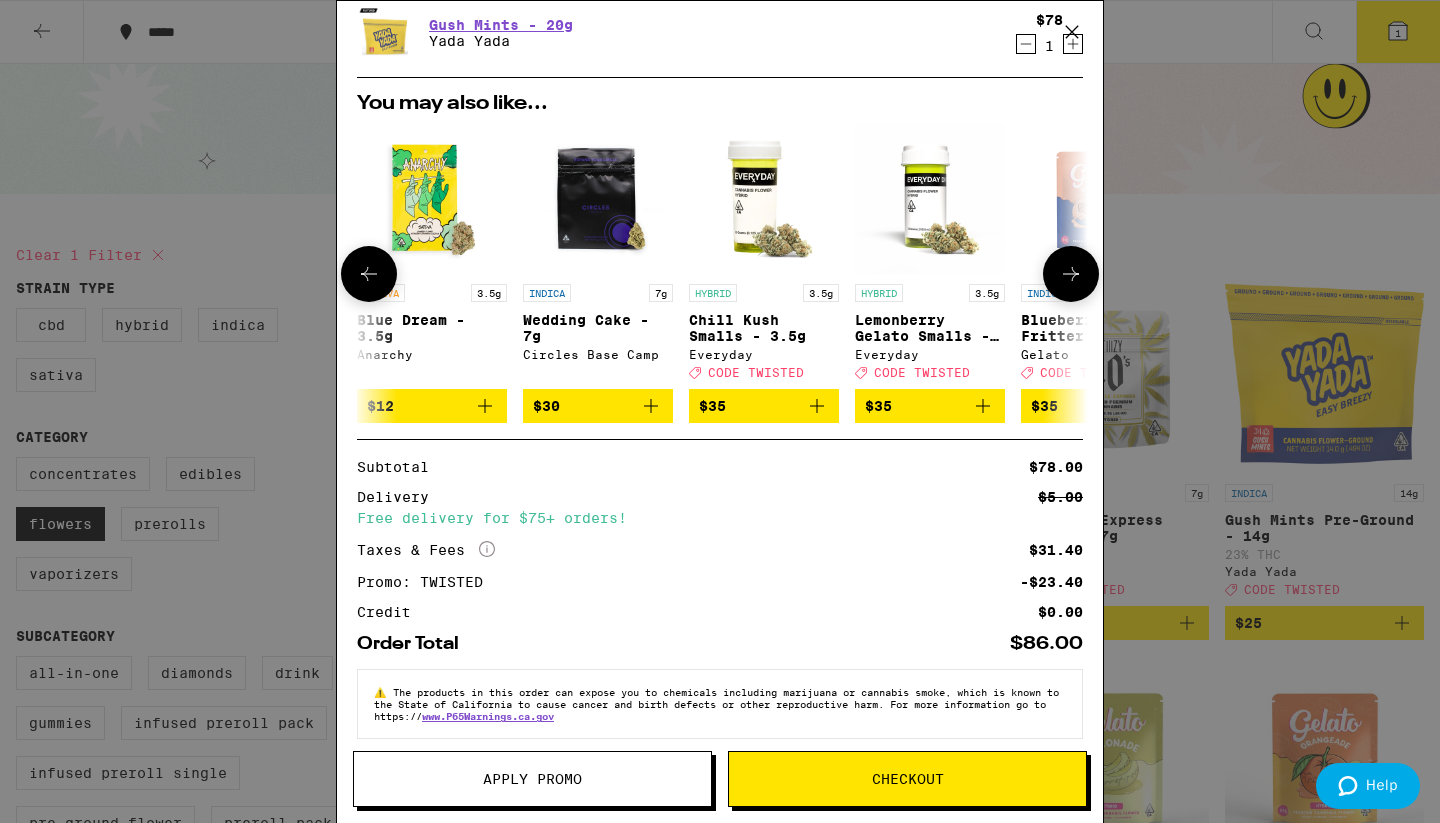 scroll, scrollTop: 0, scrollLeft: 508, axis: horizontal 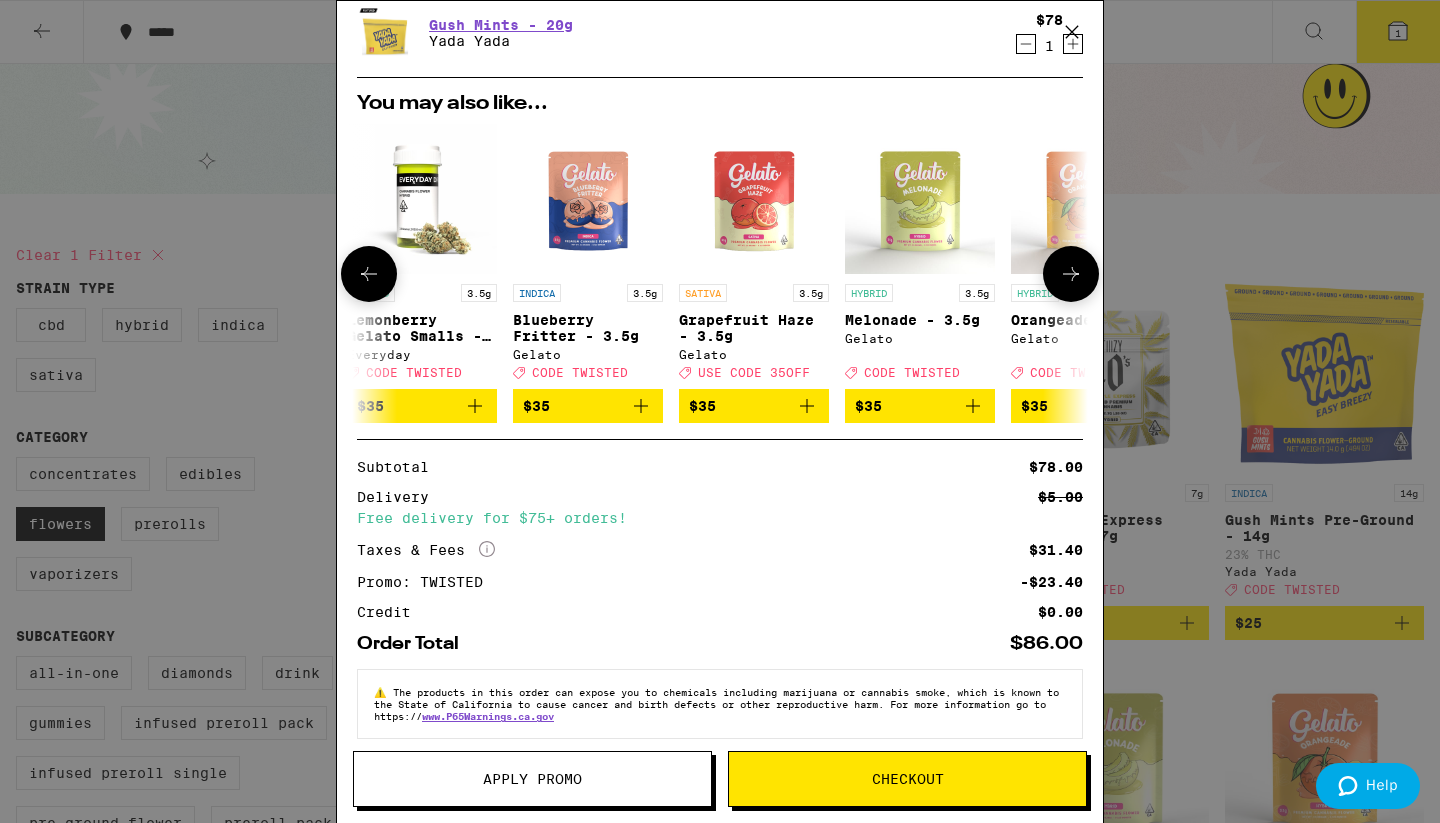 click at bounding box center (1071, 274) 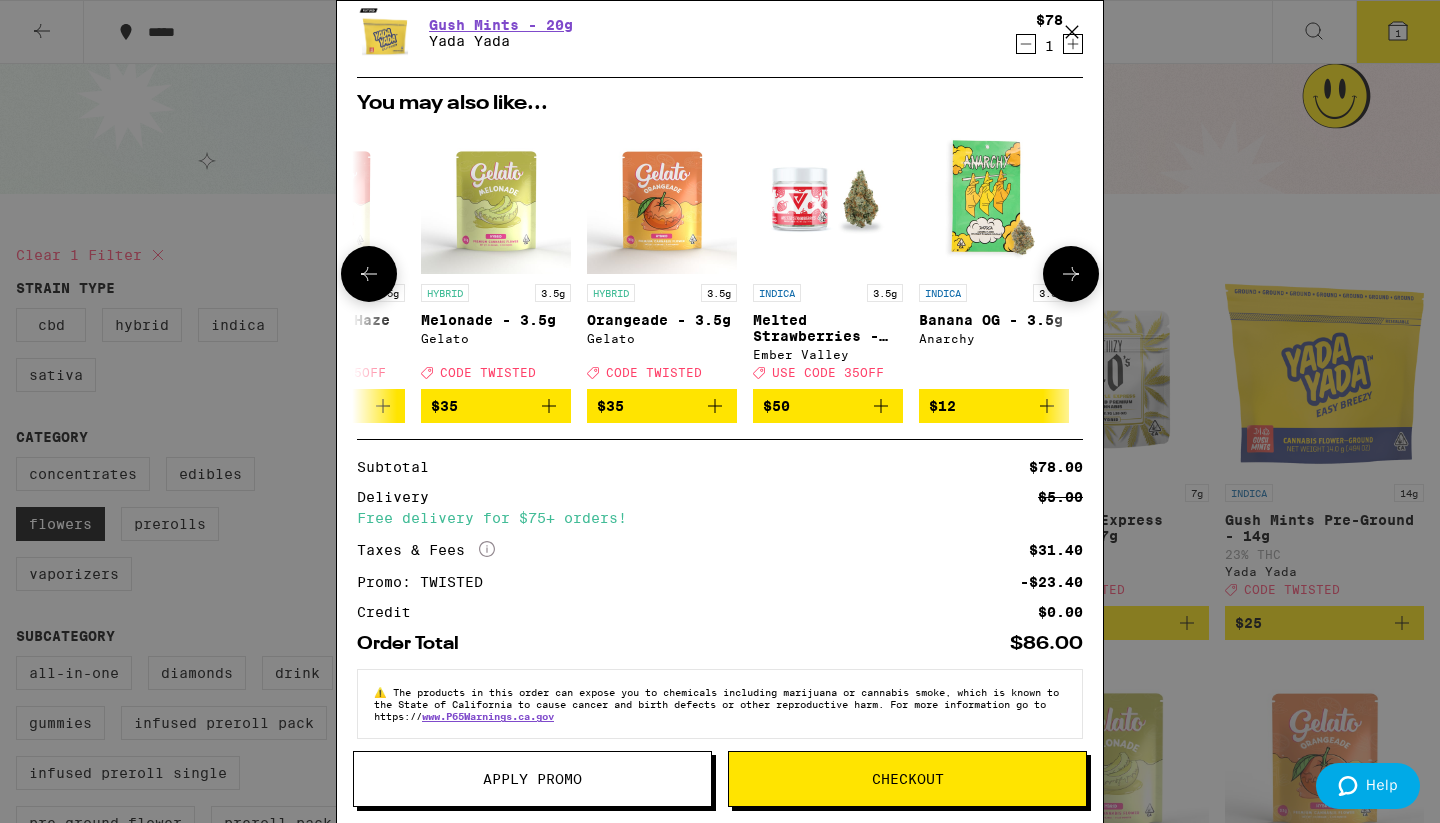scroll, scrollTop: 0, scrollLeft: 934, axis: horizontal 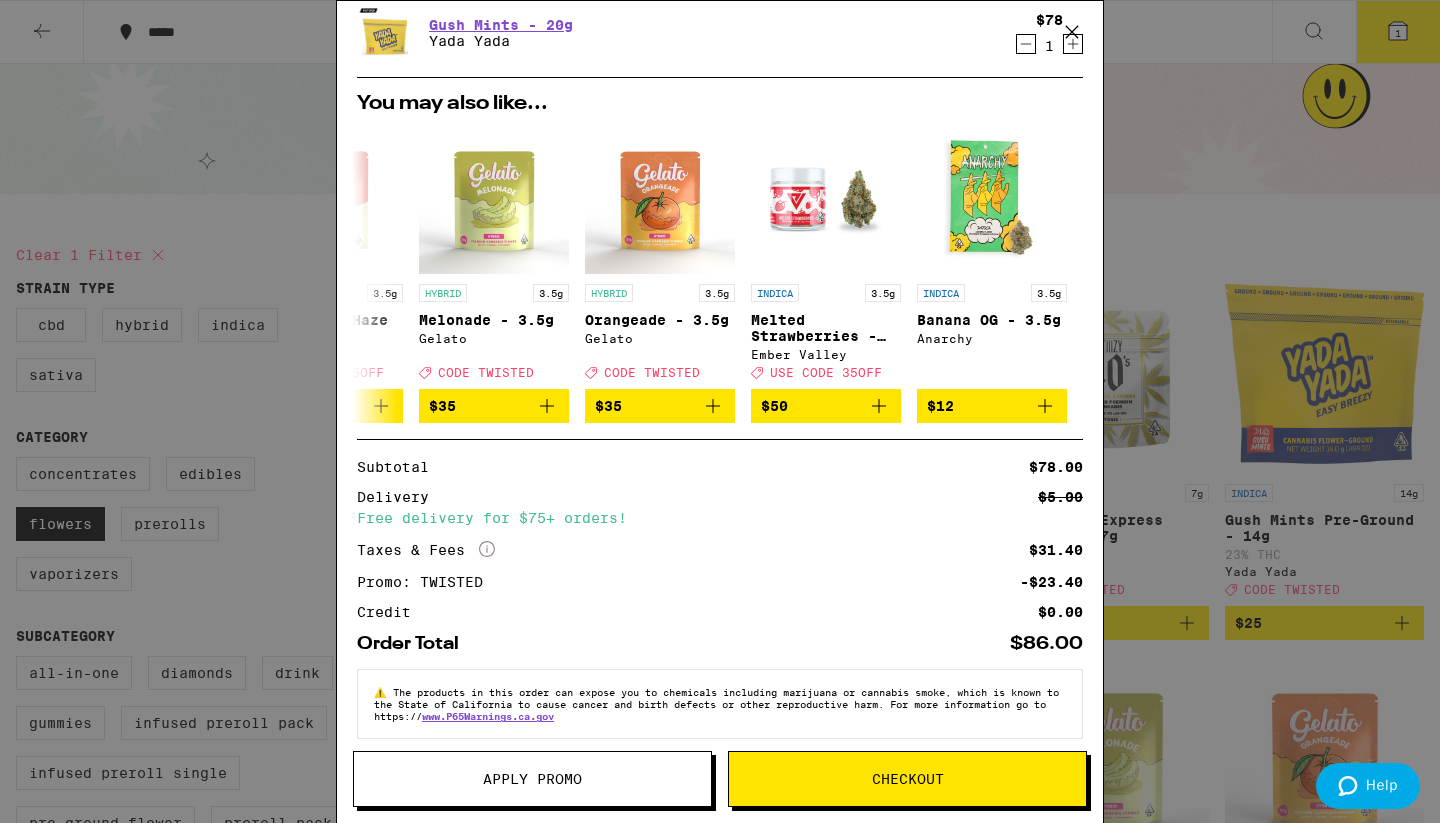 click on "Your Cart Gush Mints - 20g Yada Yada $78 1 You may also like... SATIVA 3.5g Blue Dream - 3.5g Anarchy $12 INDICA 7g Wedding Cake - 7g Circles Base Camp $30 HYBRID 3.5g Chill Kush Smalls - 3.5g Everyday Deal Created with Sketch. CODE TWISTED $35 HYBRID 3.5g Lemonberry Gelato Smalls - 3.5g Everyday Deal Created with Sketch. CODE TWISTED $35 INDICA 3.5g Blueberry Fritter - 3.5g Gelato Deal Created with Sketch. CODE TWISTED $35 SATIVA 3.5g Grapefruit Haze - 3.5g Gelato Deal Created with Sketch. USE CODE 35OFF $35 HYBRID 3.5g Melonade - 3.5g Gelato Deal Created with Sketch. CODE TWISTED $35 HYBRID 3.5g Orangeade - 3.5g Gelato Deal Created with Sketch. CODE TWISTED $35 INDICA 3.5g Melted Strawberries - 3.5g Ember Valley Deal Created with Sketch. USE CODE 35OFF $50 INDICA 3.5g Banana OG - 3.5g Anarchy $12 Subtotal $78.00 Delivery $5.00 Free delivery for $75+ orders! Taxes & Fees More Info $31.40 Promo: TWISTED -$23.40 Credit $0.00 Order Total $86.00 ⚠️ www.P65Warnings.ca.gov Apply Promo Checkout" at bounding box center [720, 411] 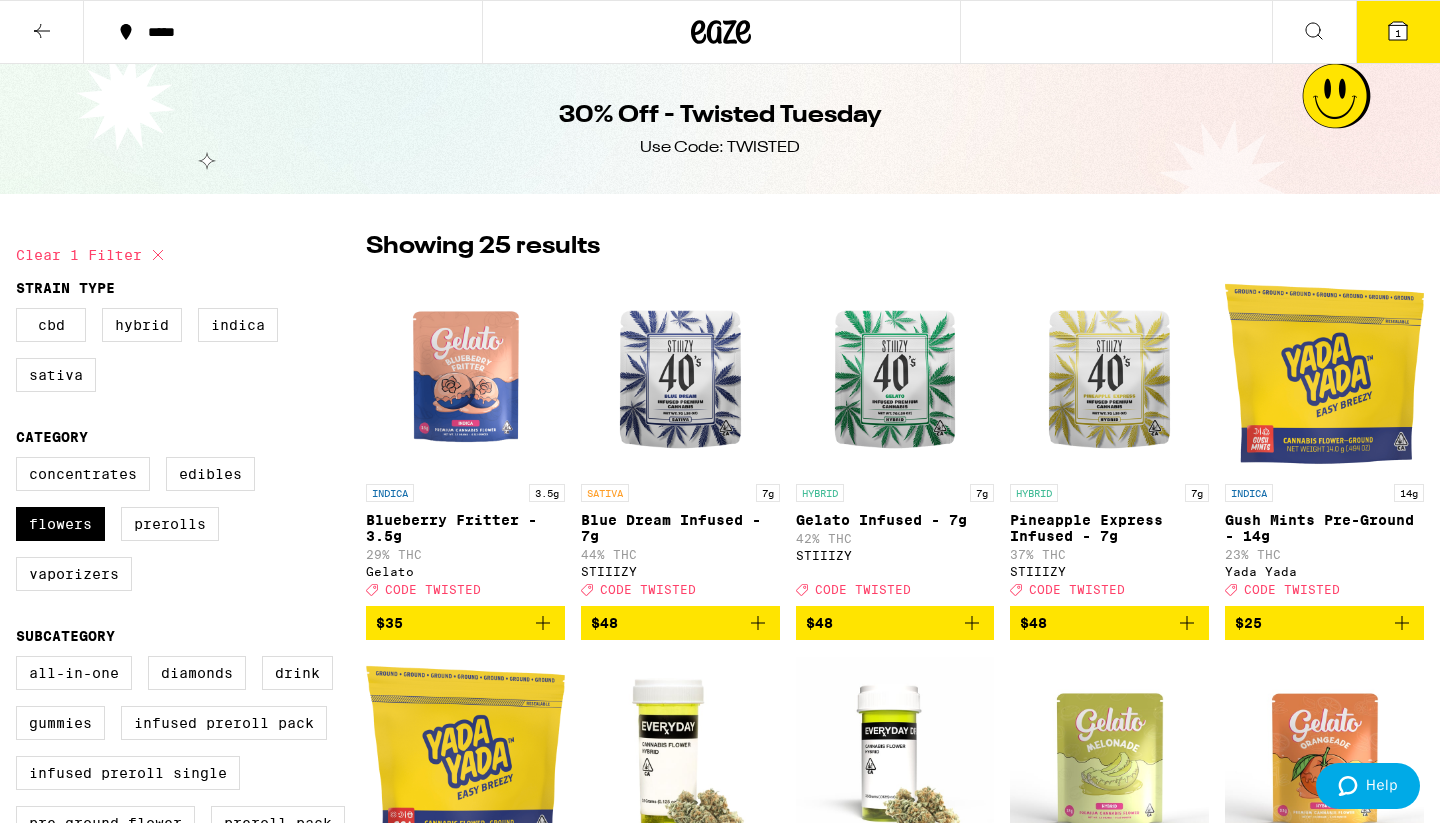 scroll, scrollTop: 0, scrollLeft: 0, axis: both 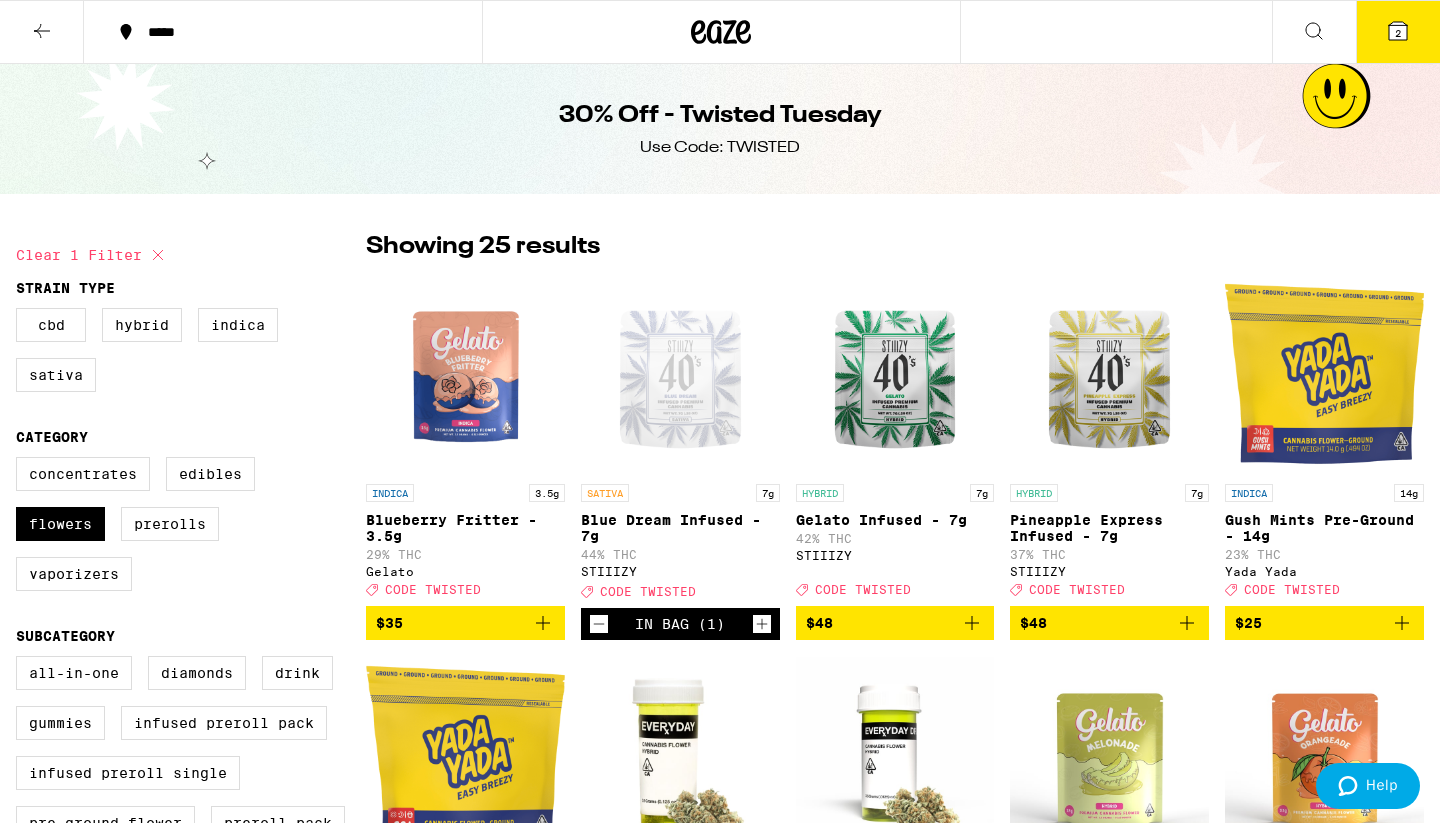 click on "2" at bounding box center (1398, 33) 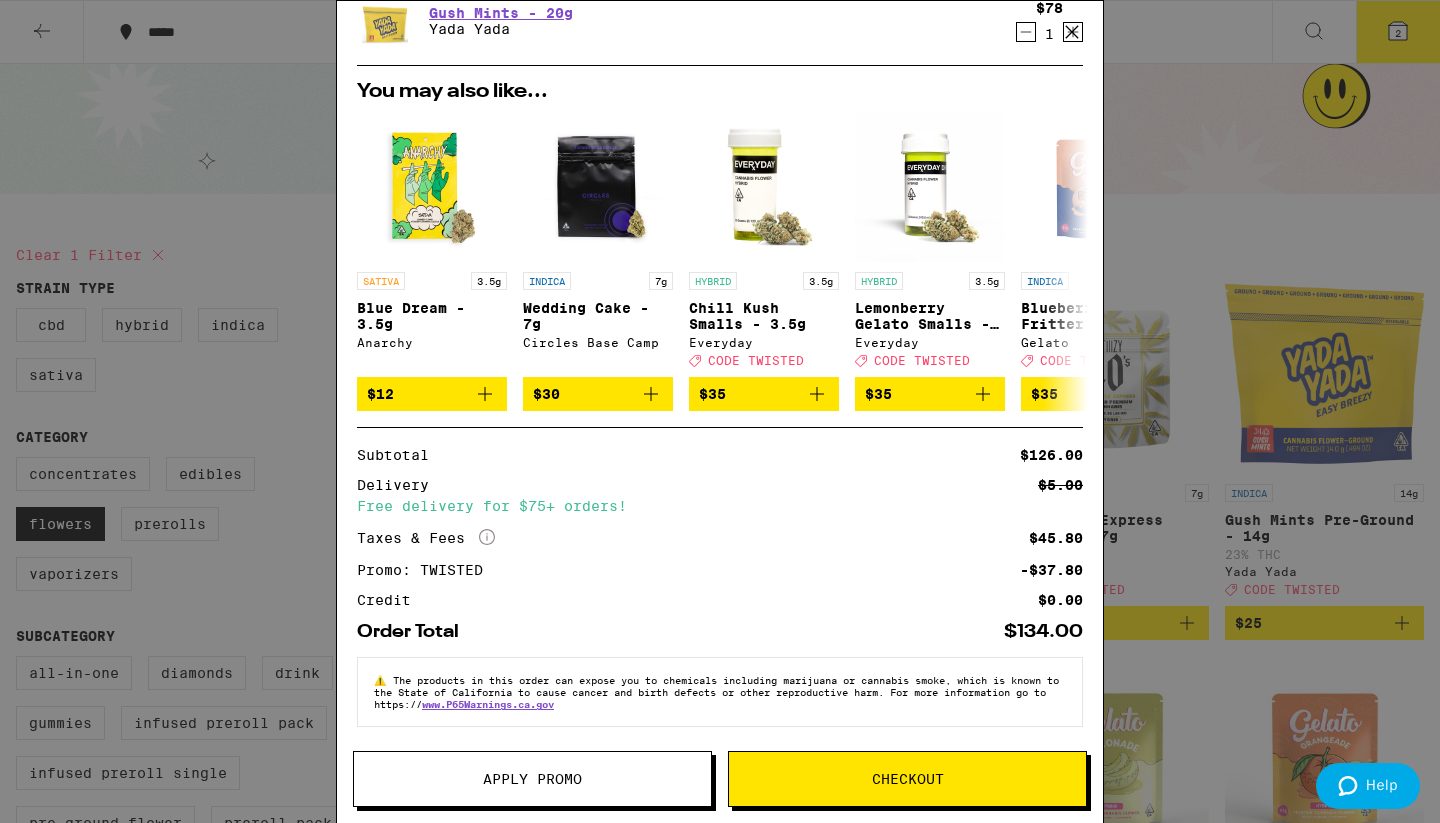 scroll, scrollTop: 160, scrollLeft: 0, axis: vertical 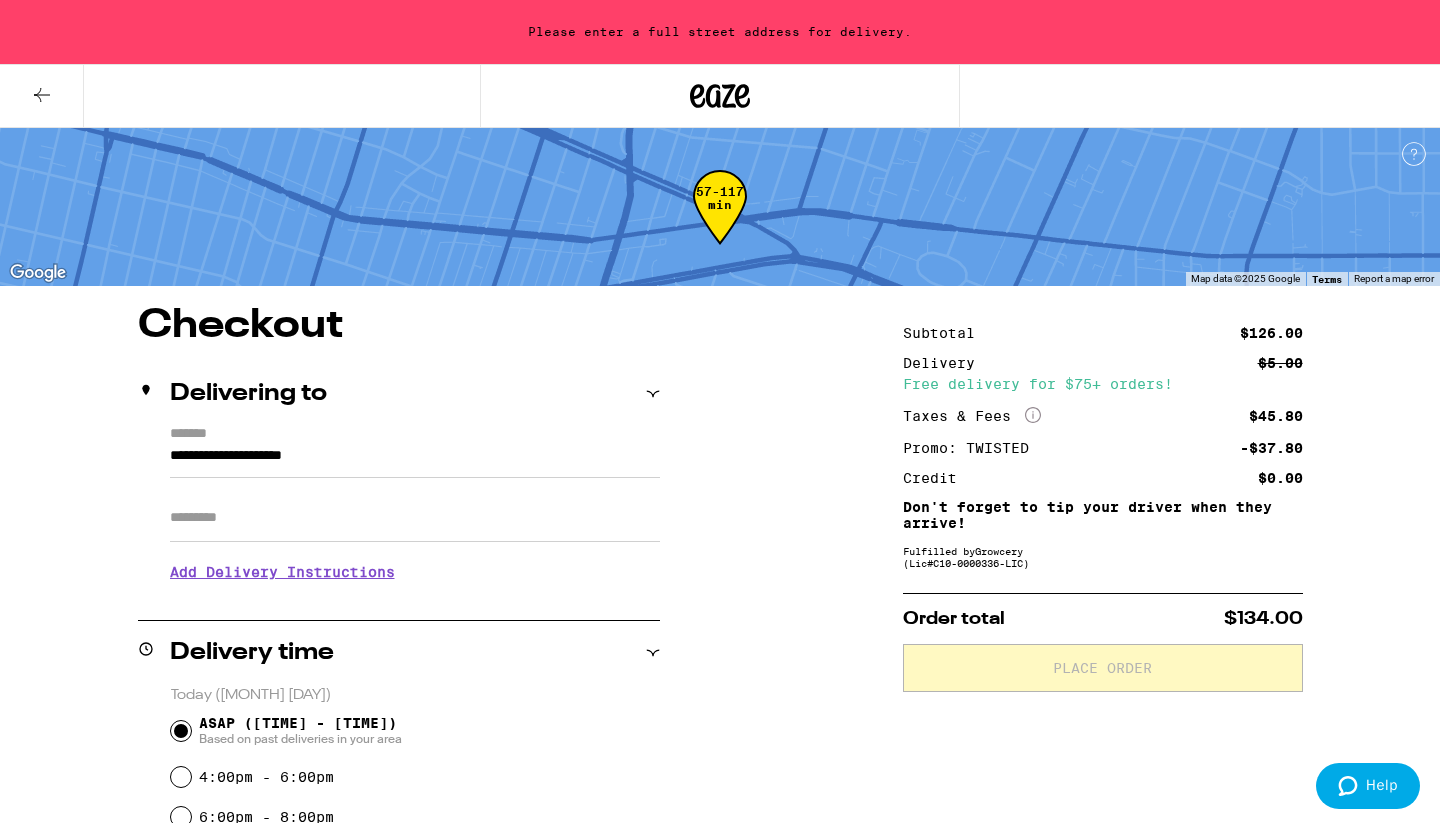 click on "**********" at bounding box center (415, 461) 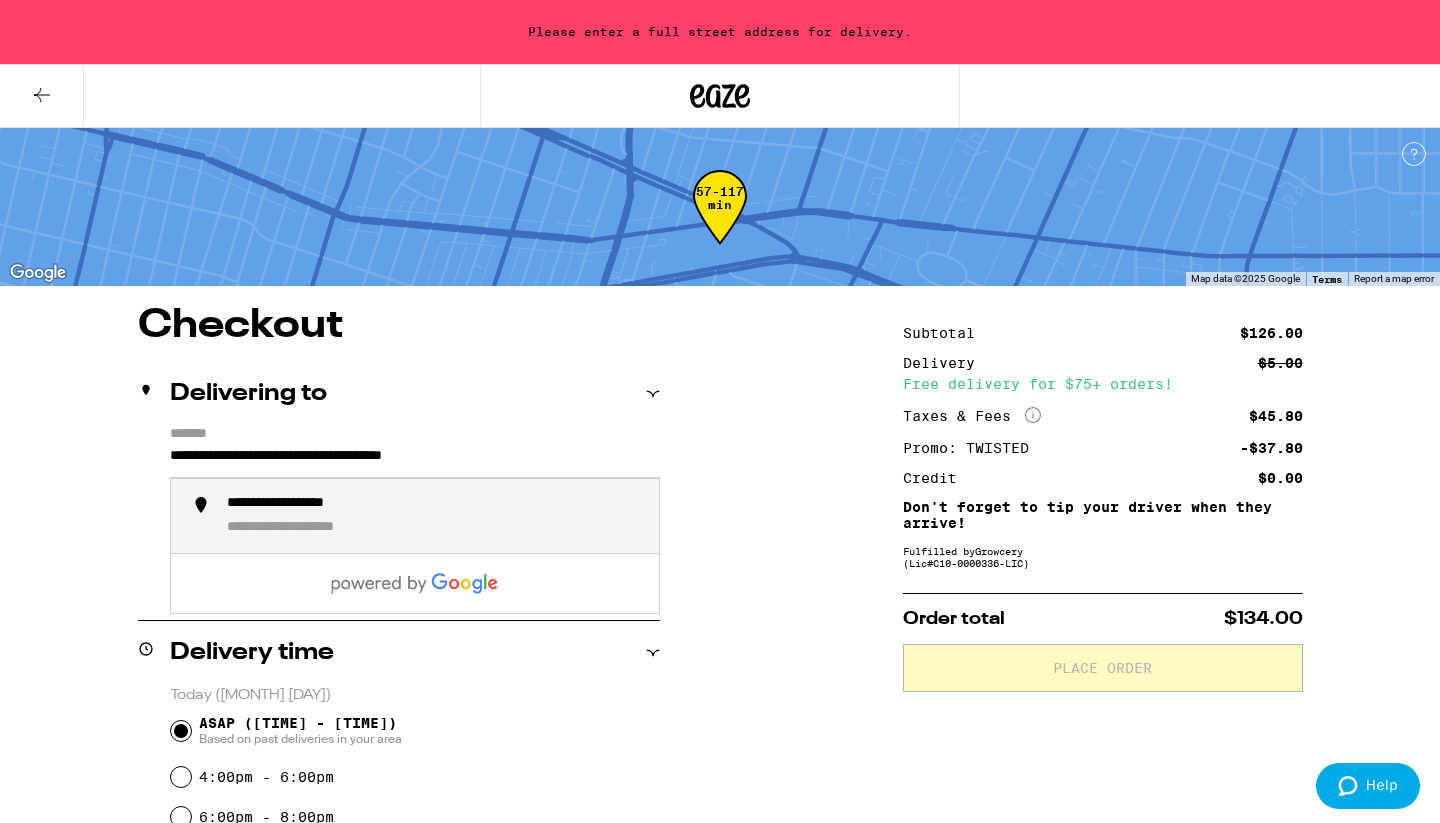 click on "**********" at bounding box center (322, 528) 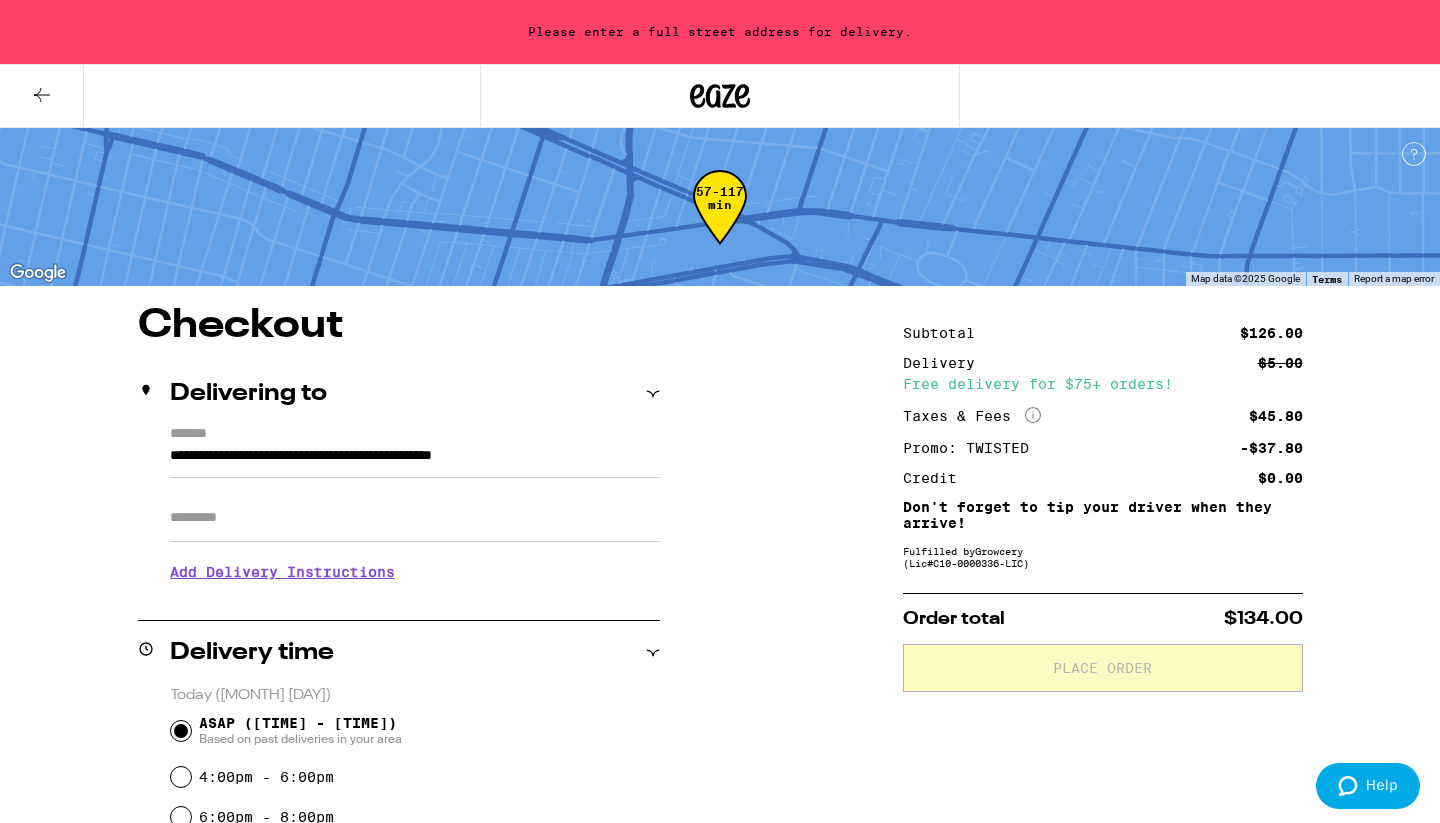 type on "**********" 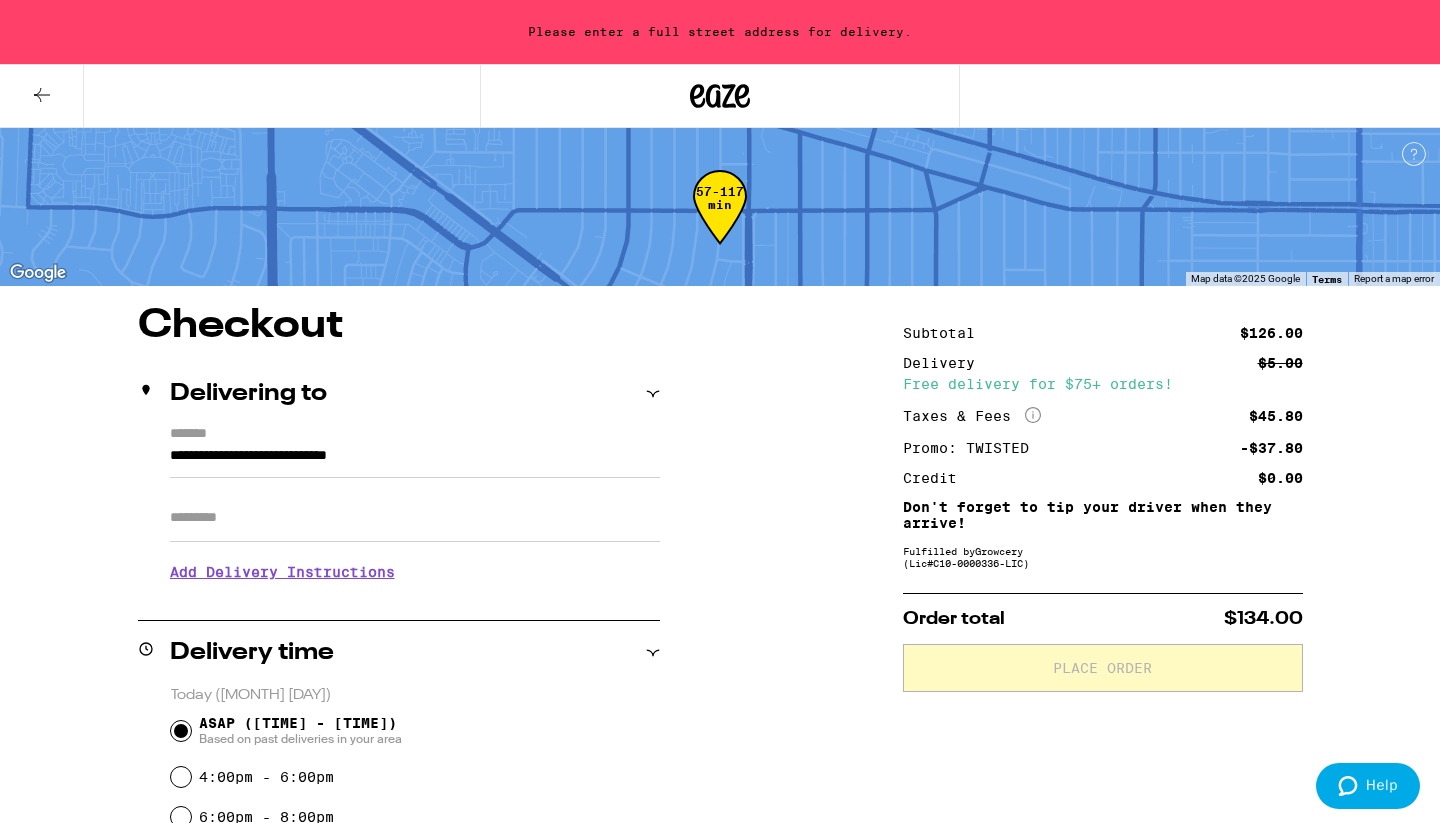 click on "**********" at bounding box center [720, 869] 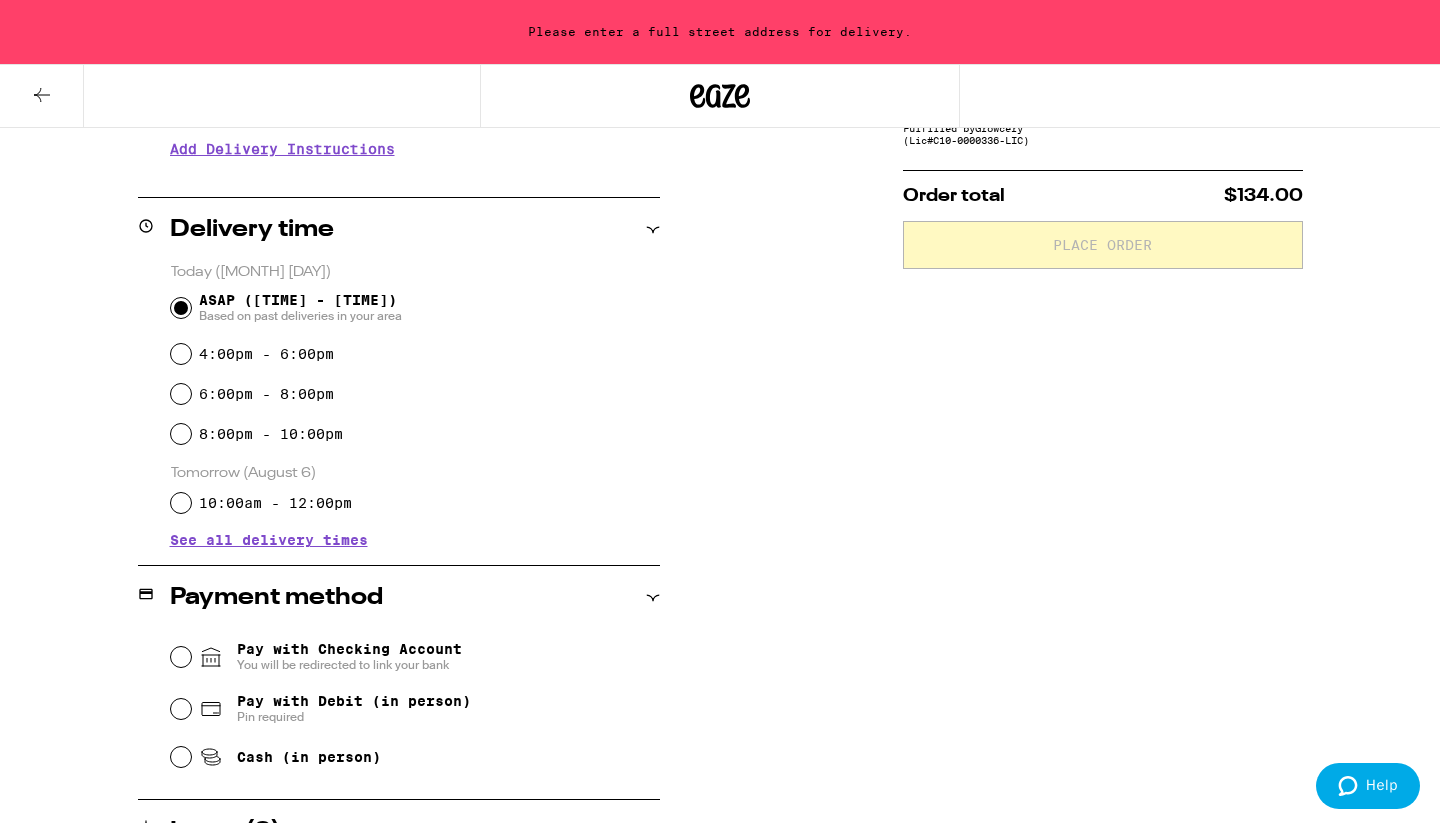 scroll, scrollTop: 423, scrollLeft: 0, axis: vertical 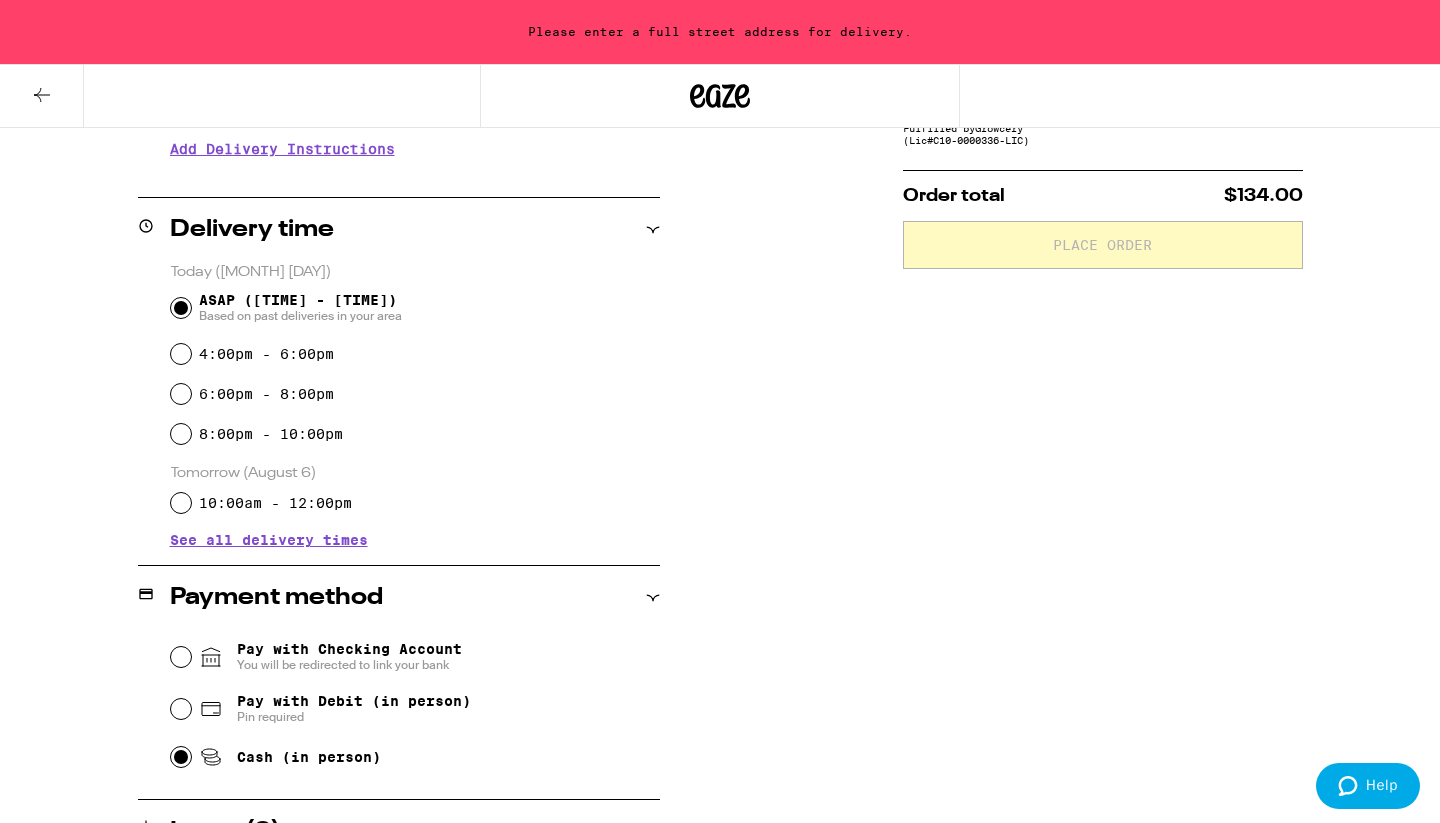 radio on "true" 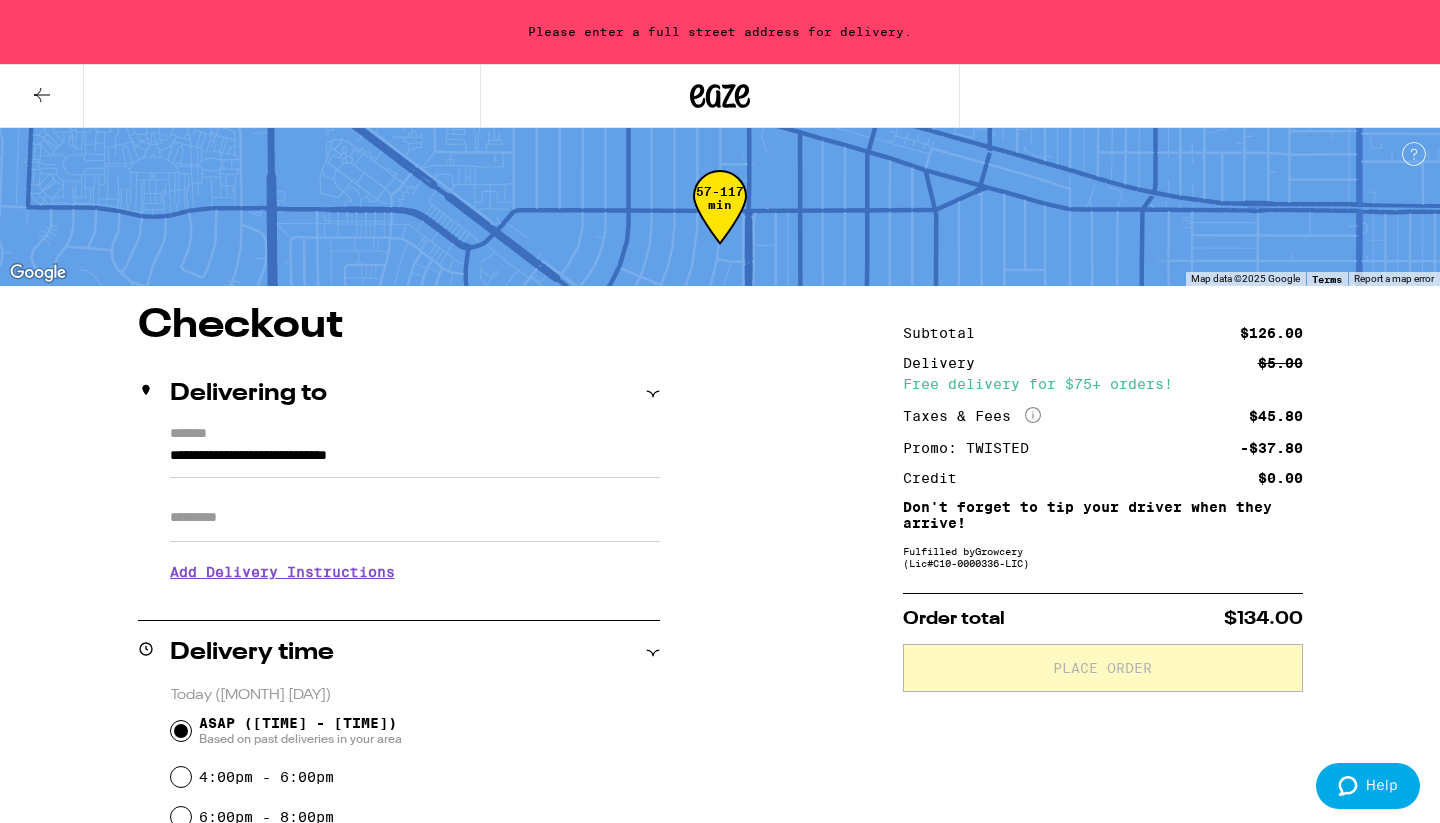 scroll, scrollTop: 0, scrollLeft: 0, axis: both 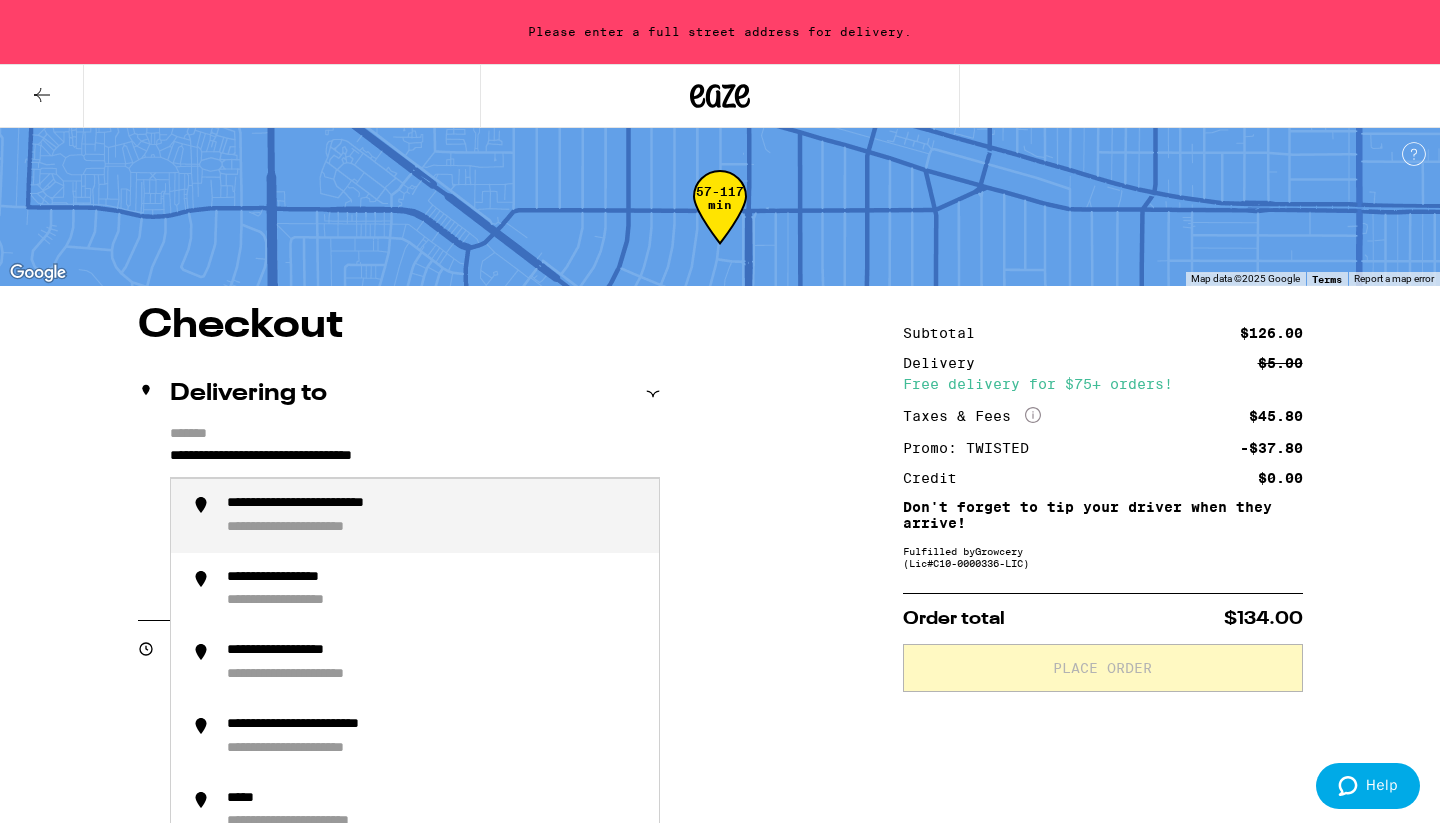 click on "**********" at bounding box center [331, 528] 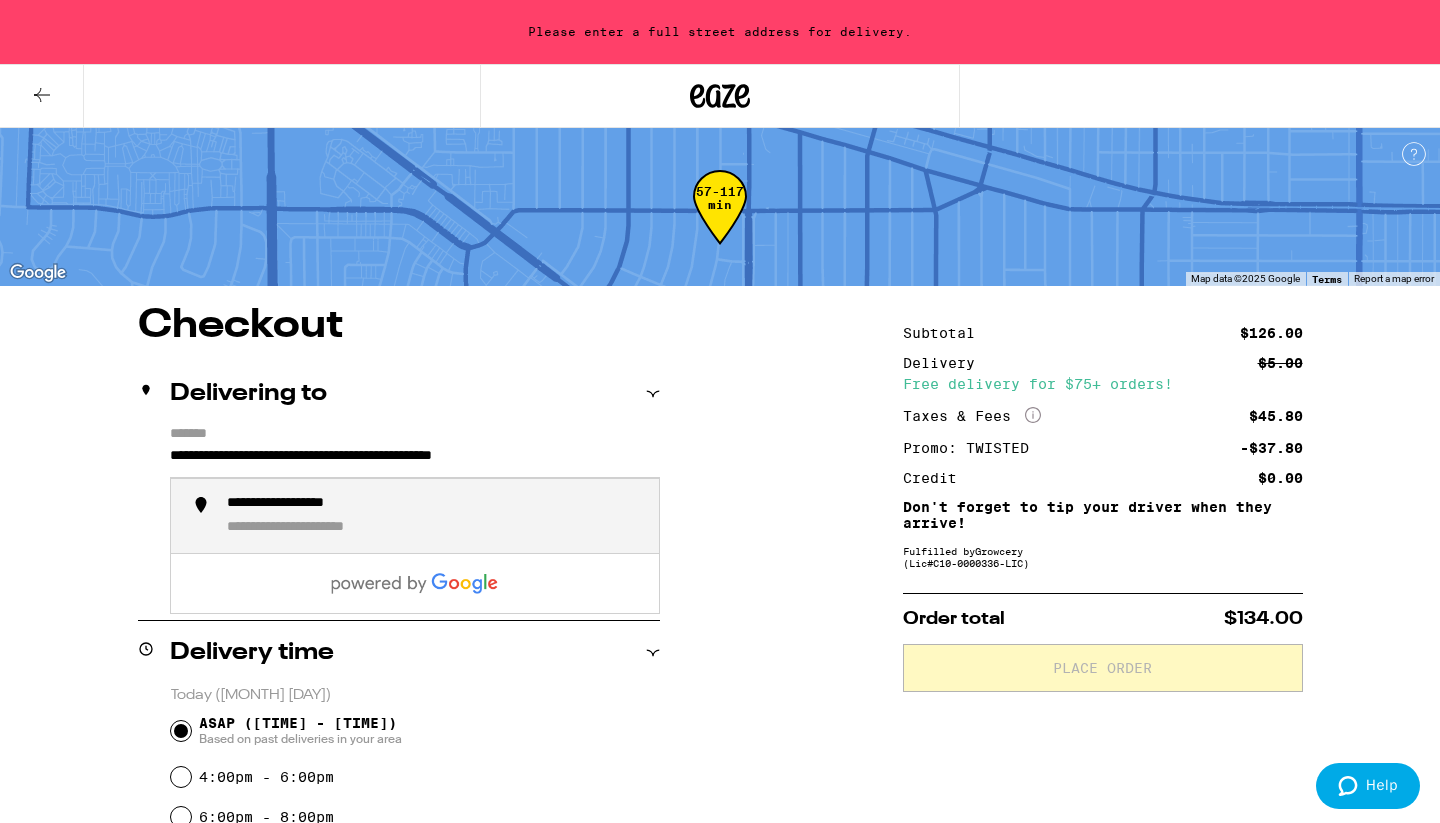 click on "**********" at bounding box center [415, 461] 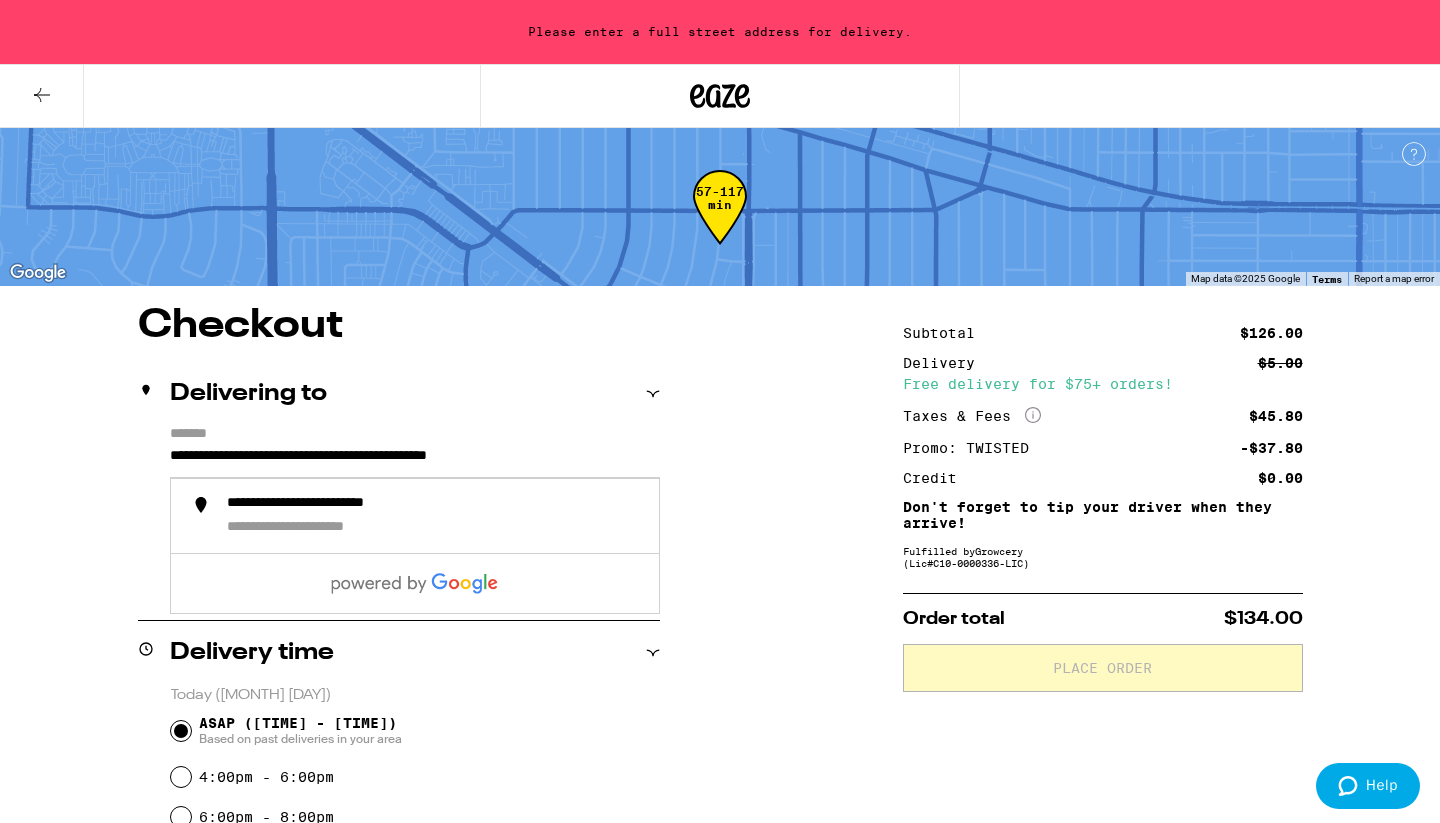click on "**********" at bounding box center (720, 869) 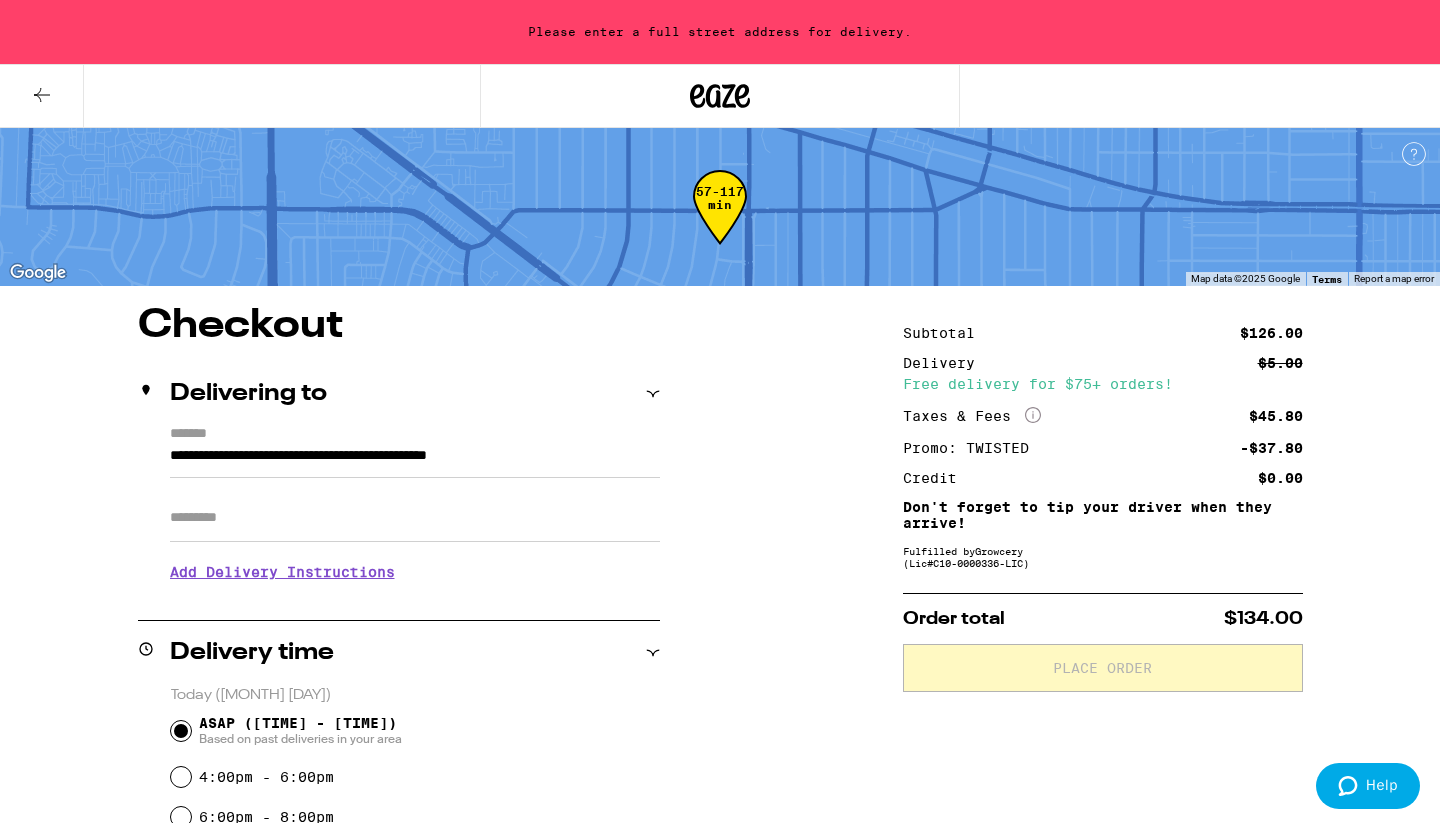 click on "**********" at bounding box center [415, 461] 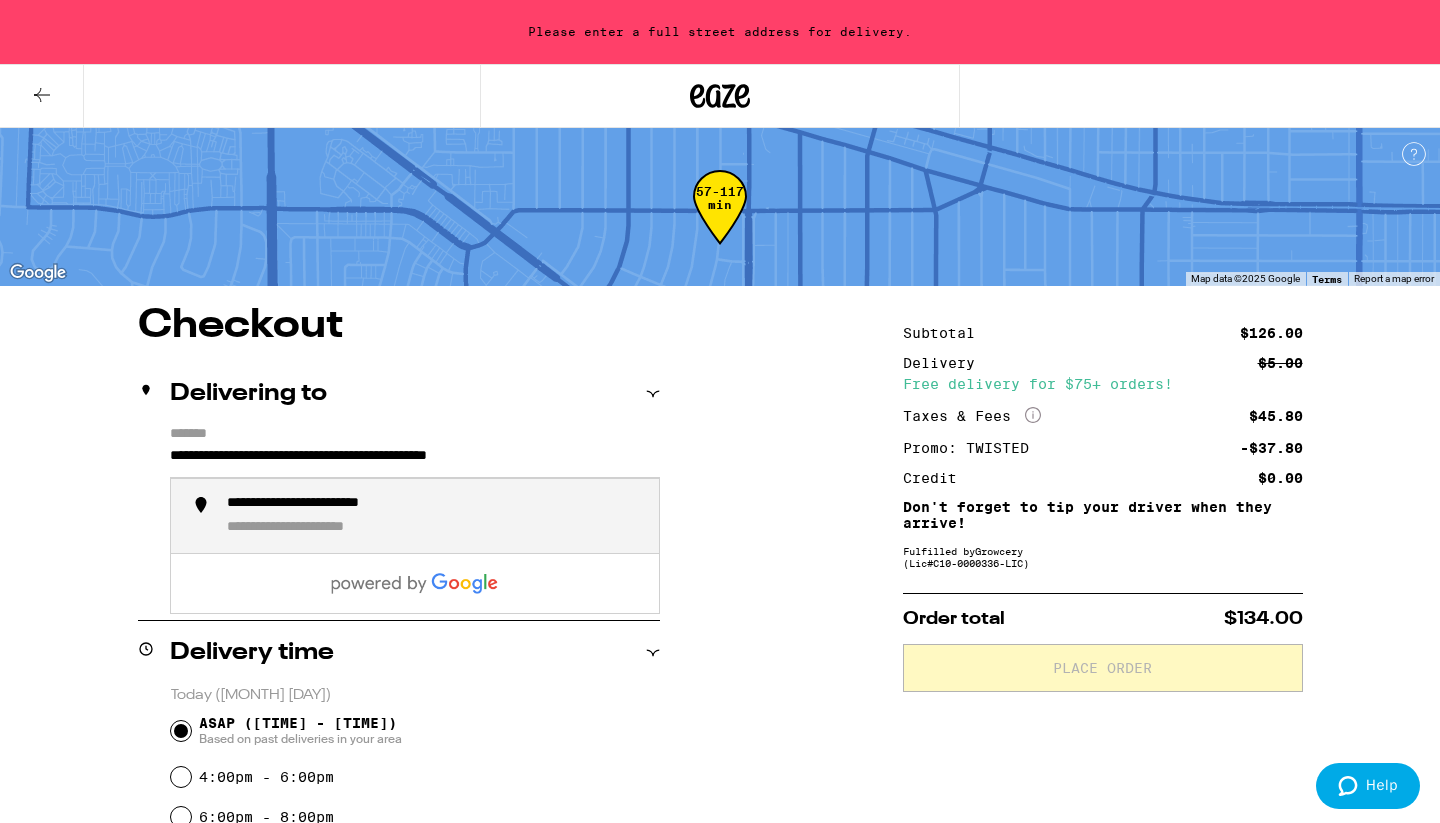 click on "**********" at bounding box center (720, 869) 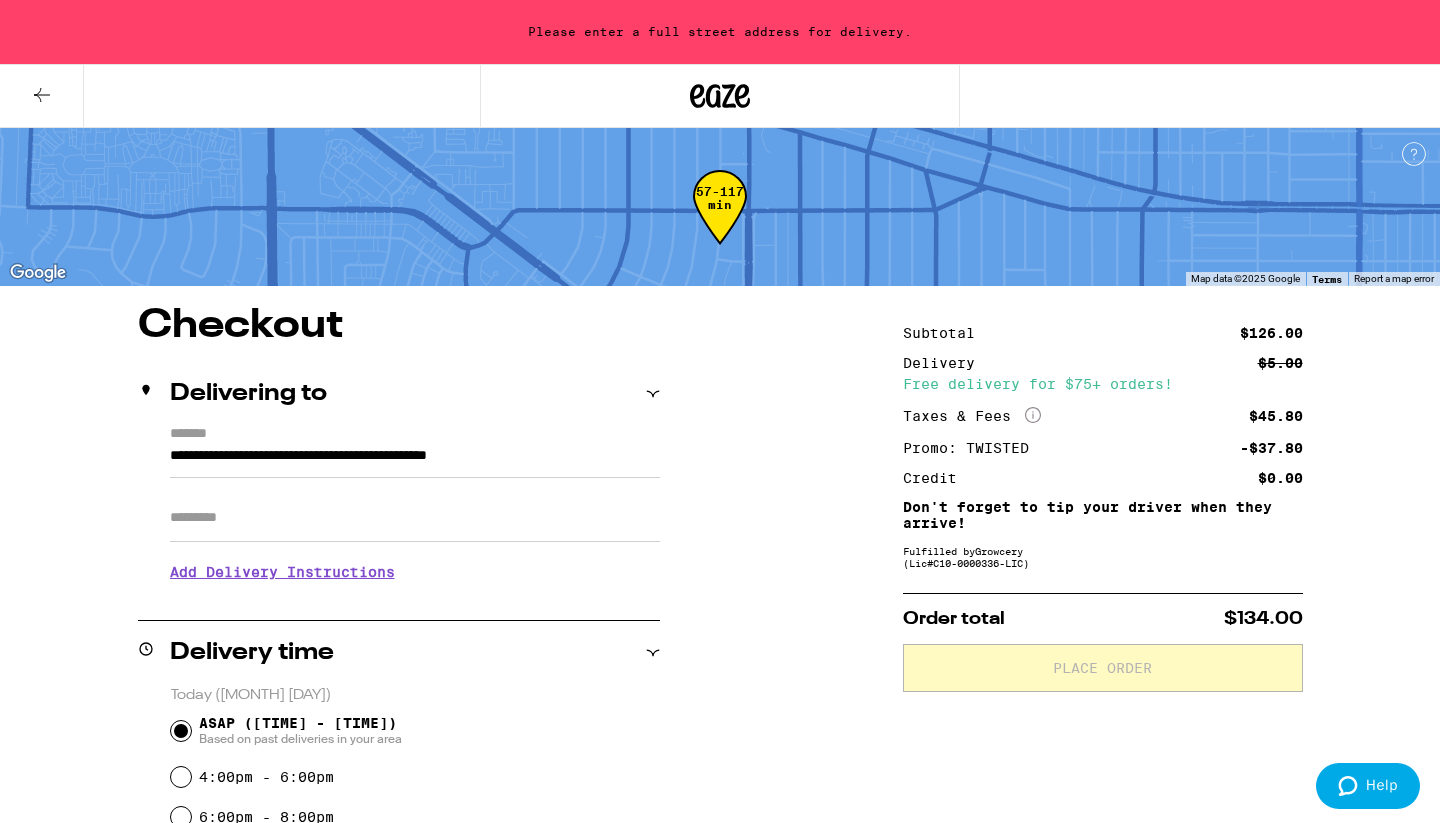scroll, scrollTop: 0, scrollLeft: 0, axis: both 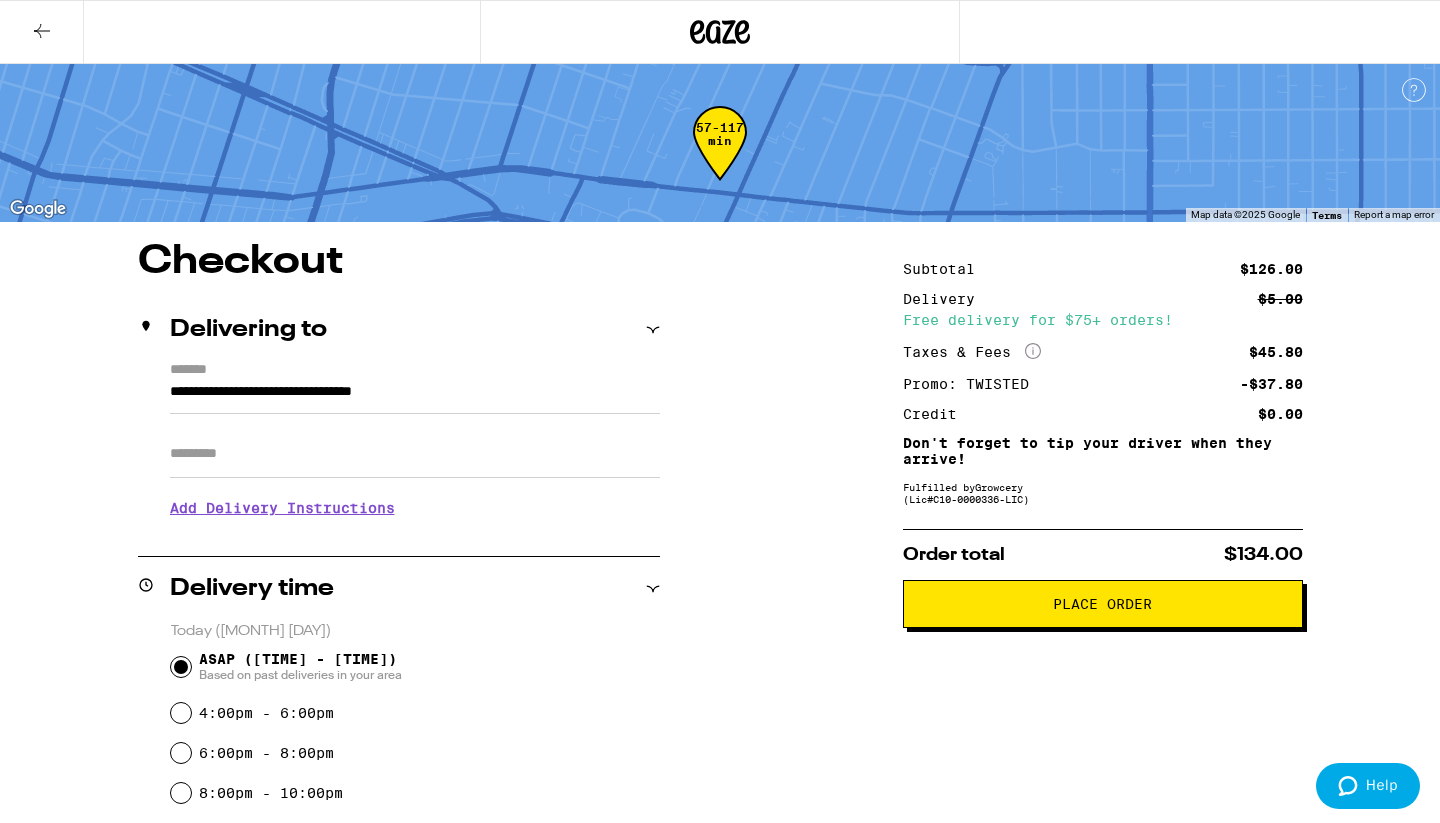 click on "Place Order" at bounding box center [1103, 604] 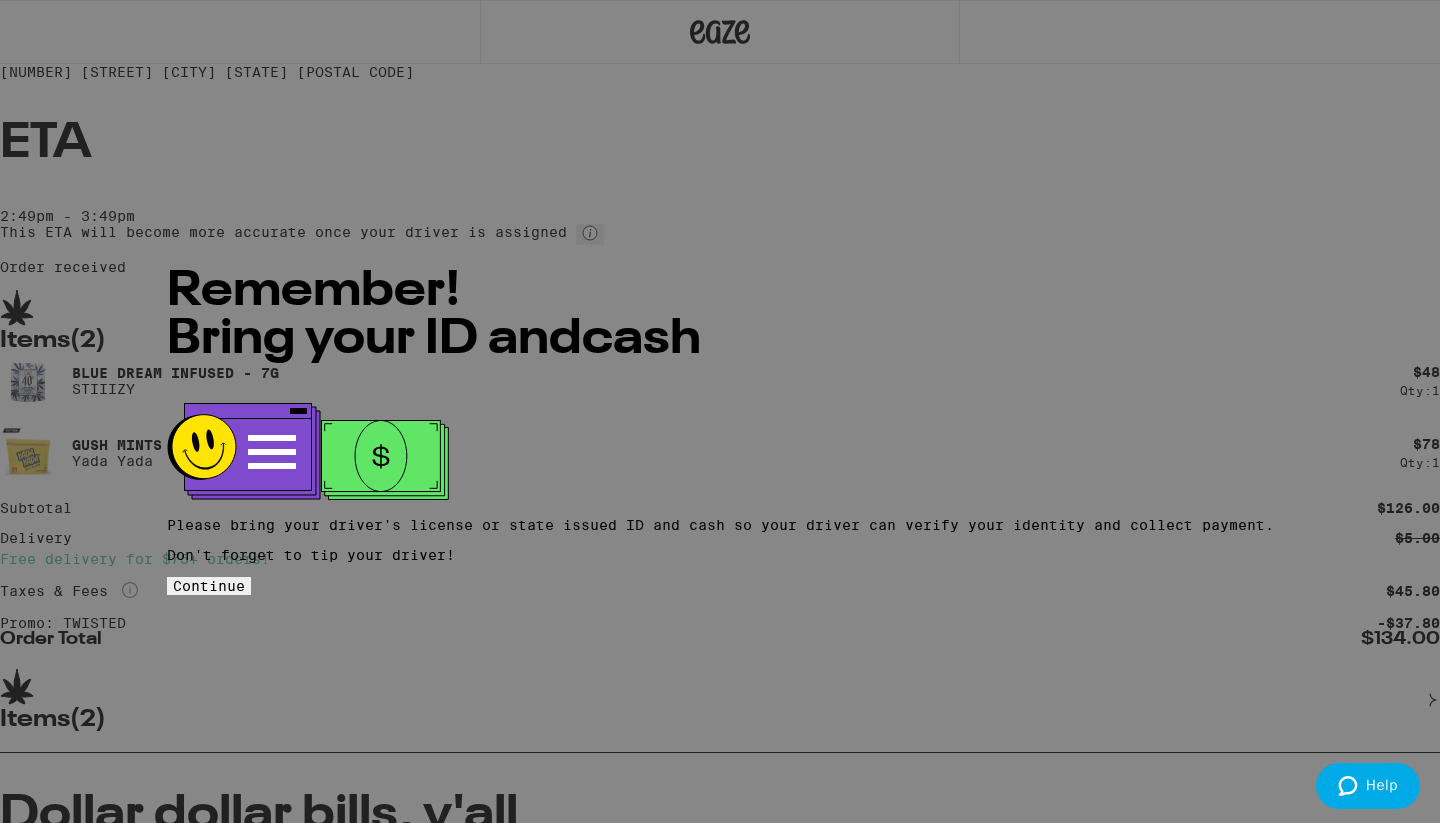 click on "Continue" at bounding box center (209, 586) 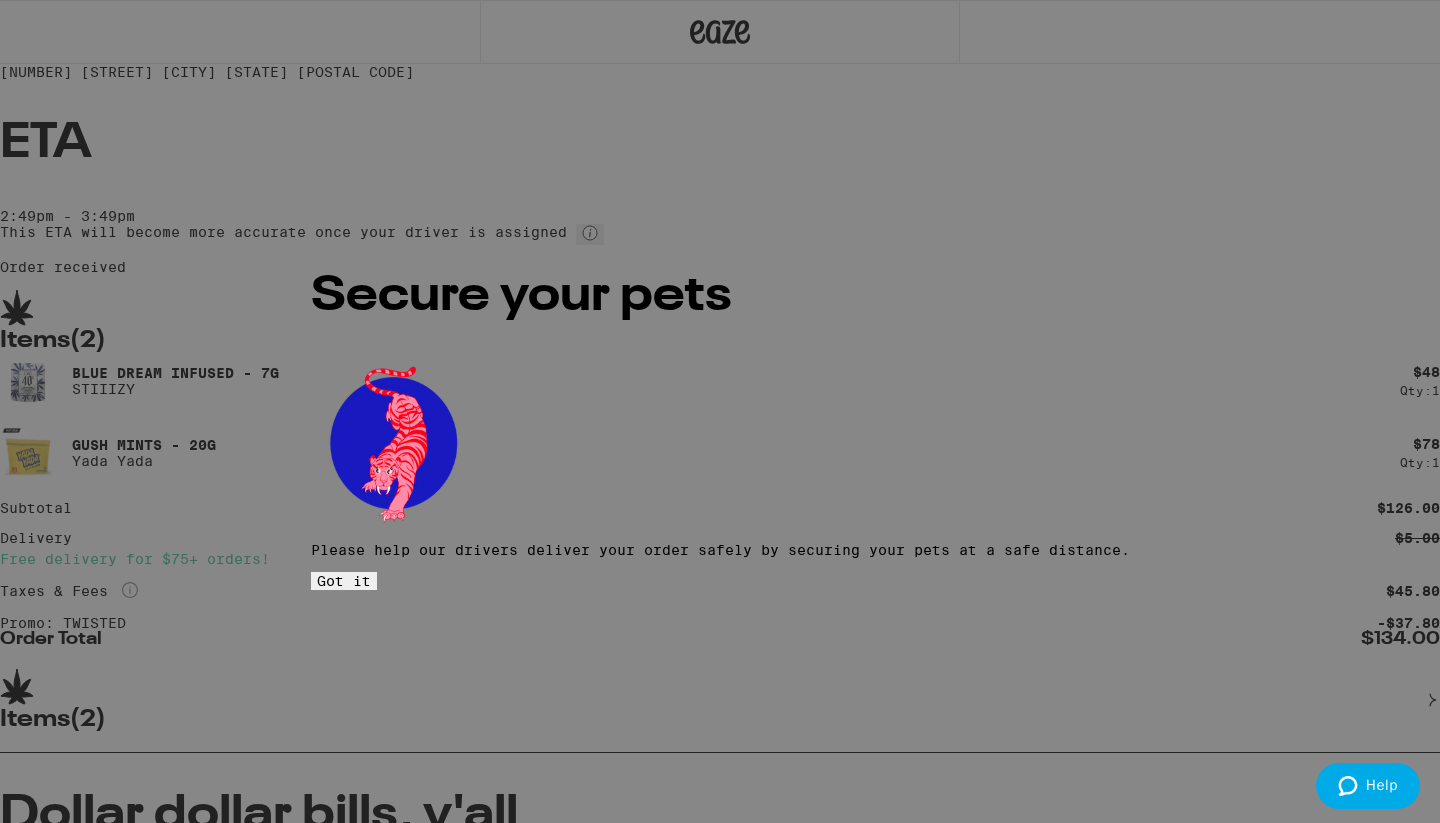 click on "Got it" at bounding box center [344, 581] 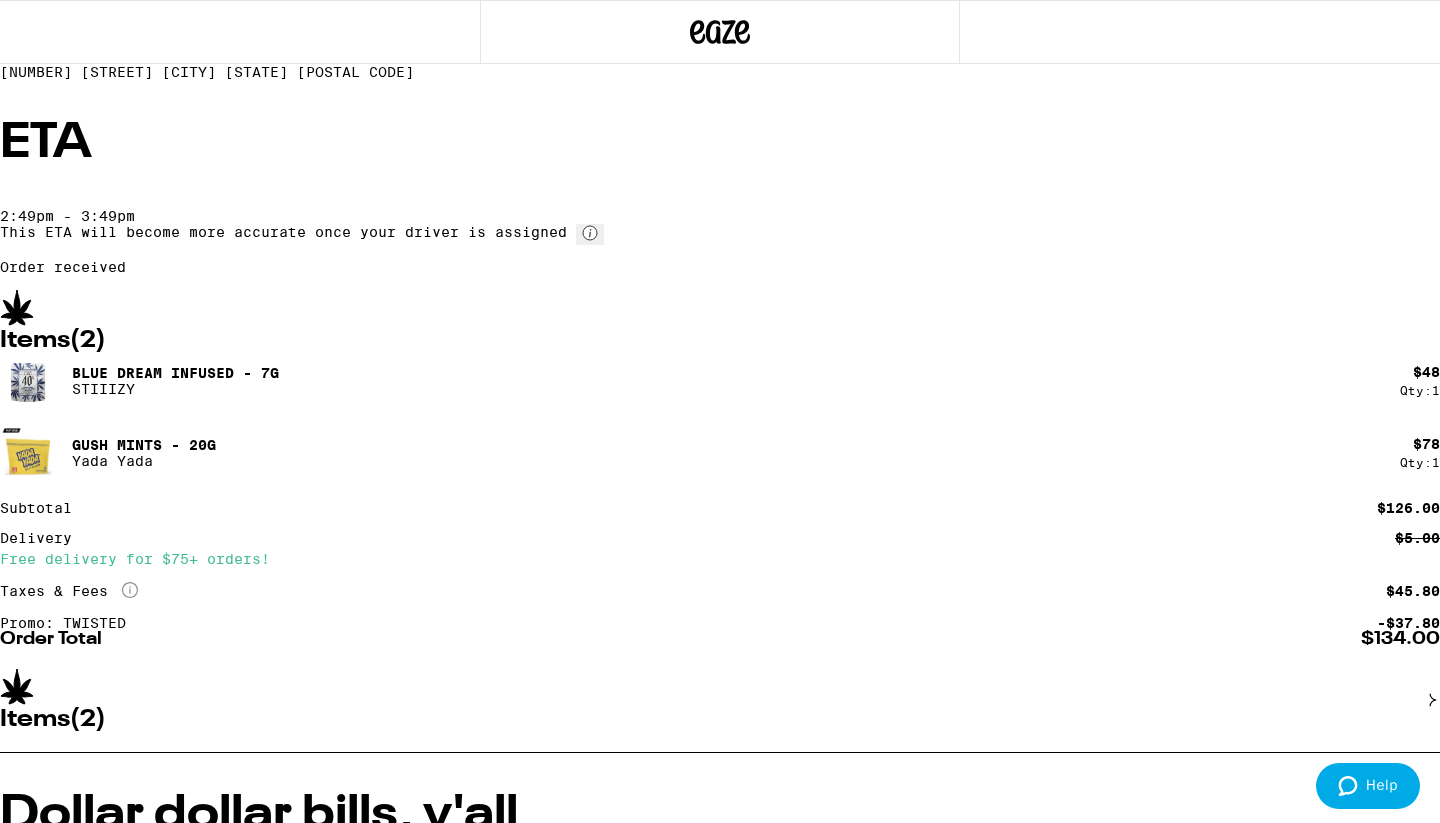 click on "ETA [TIME] - [TIME] This ETA will become more accurate once your driver is assigned Order received" at bounding box center (720, 197) 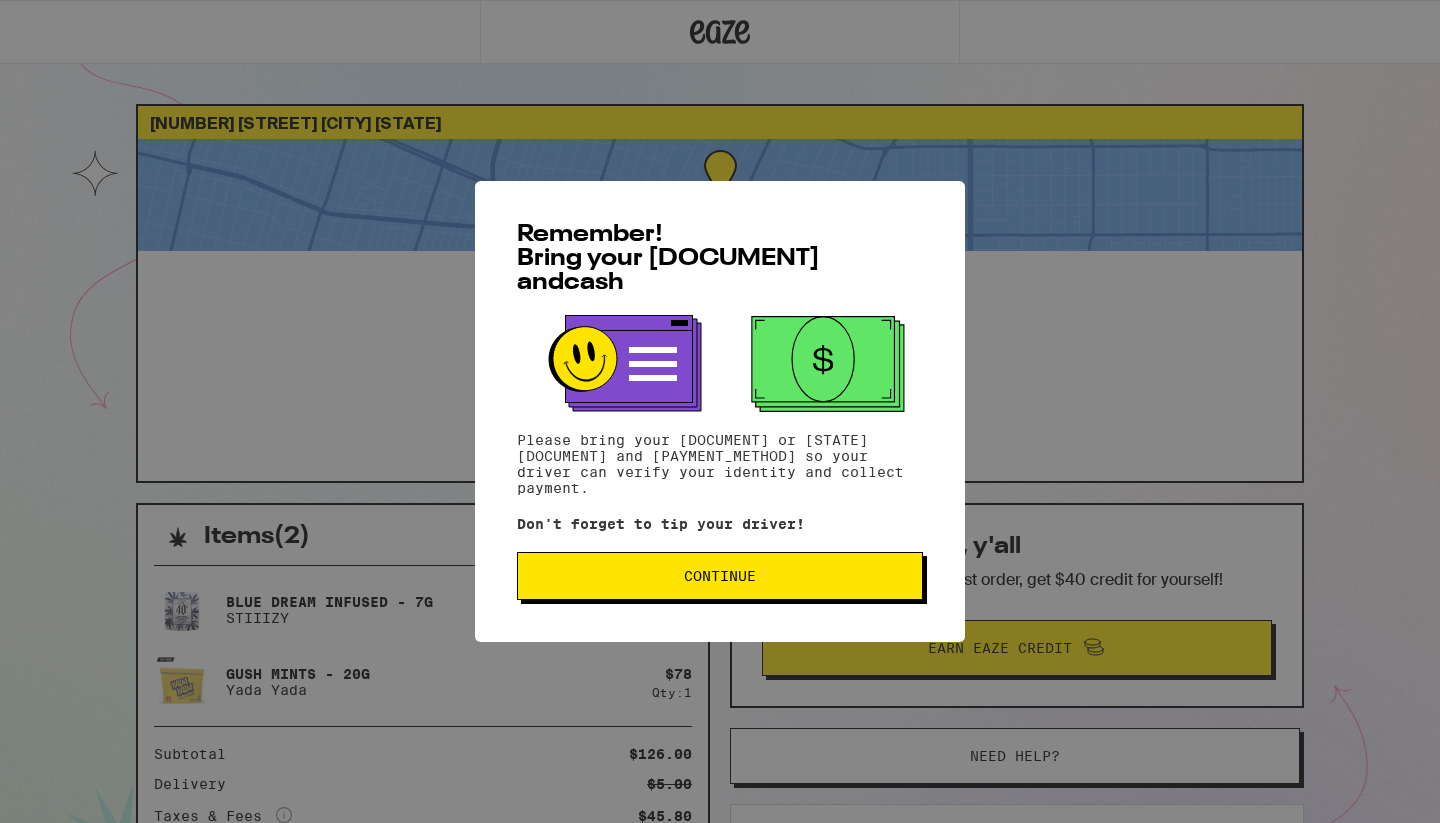 scroll, scrollTop: 0, scrollLeft: 0, axis: both 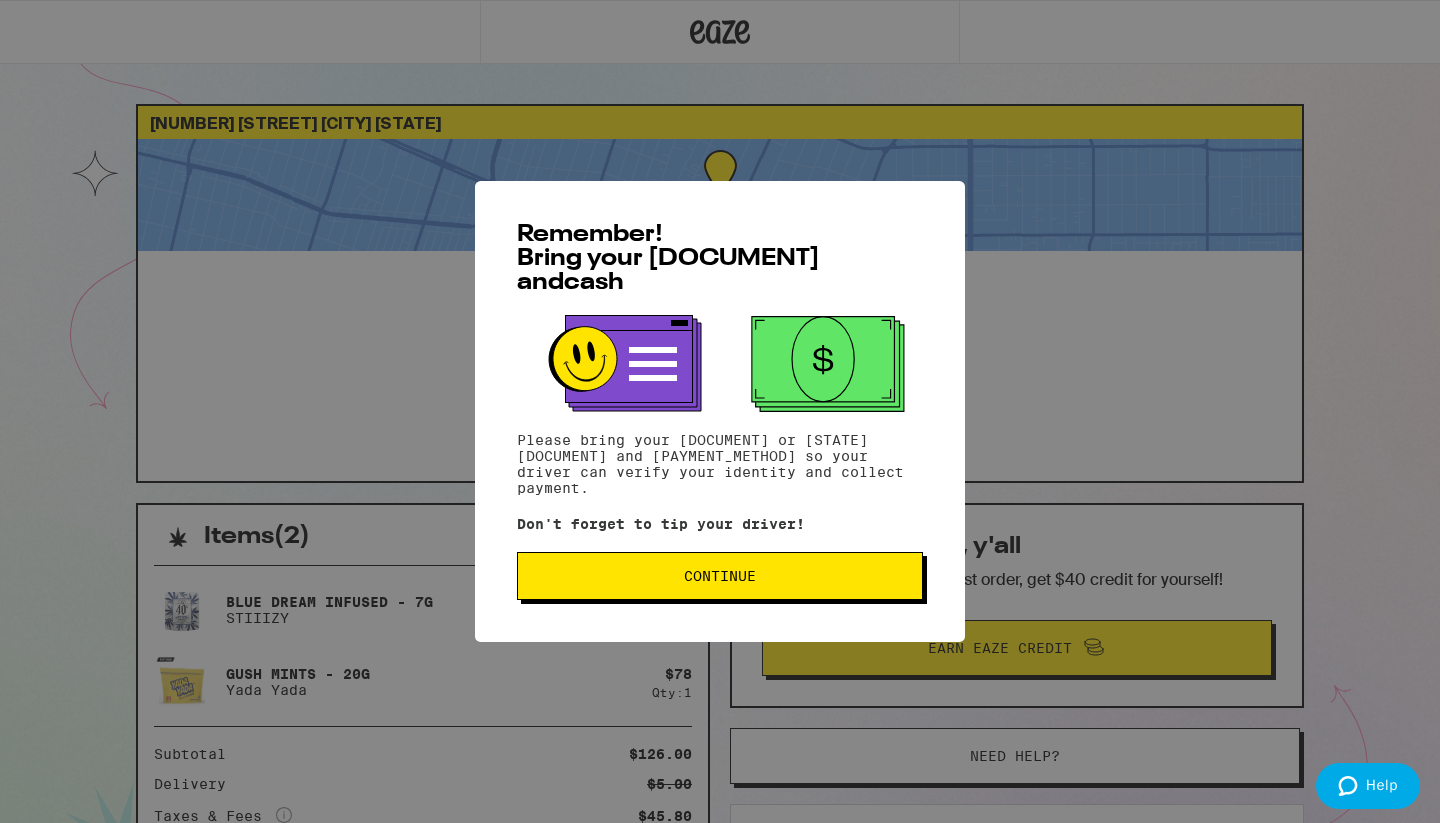 click on "Continue" at bounding box center [720, 576] 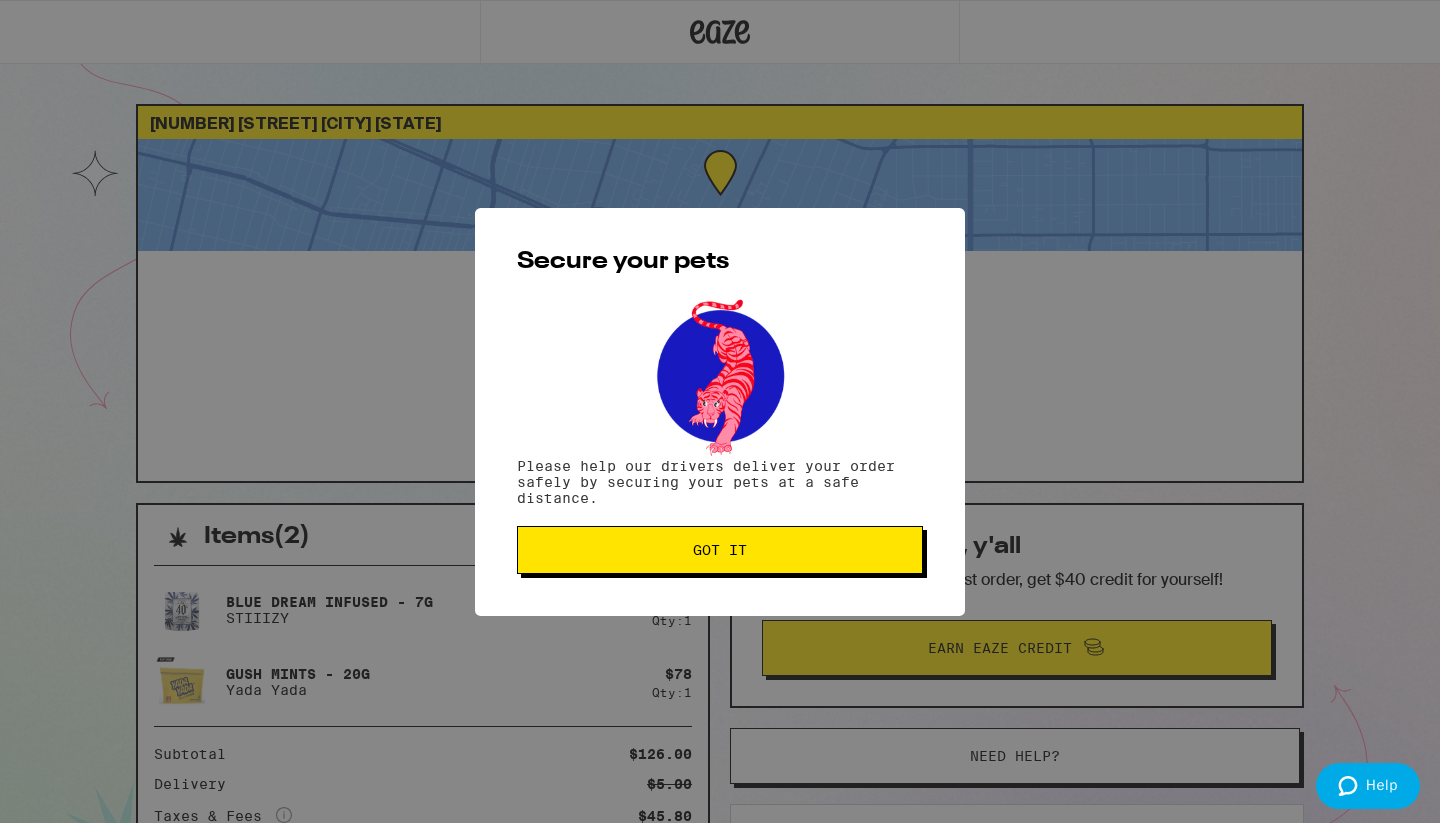 click on "Secure your pets Please help our drivers deliver your order safely by securing your pets at a safe distance. Got it" at bounding box center (720, 412) 